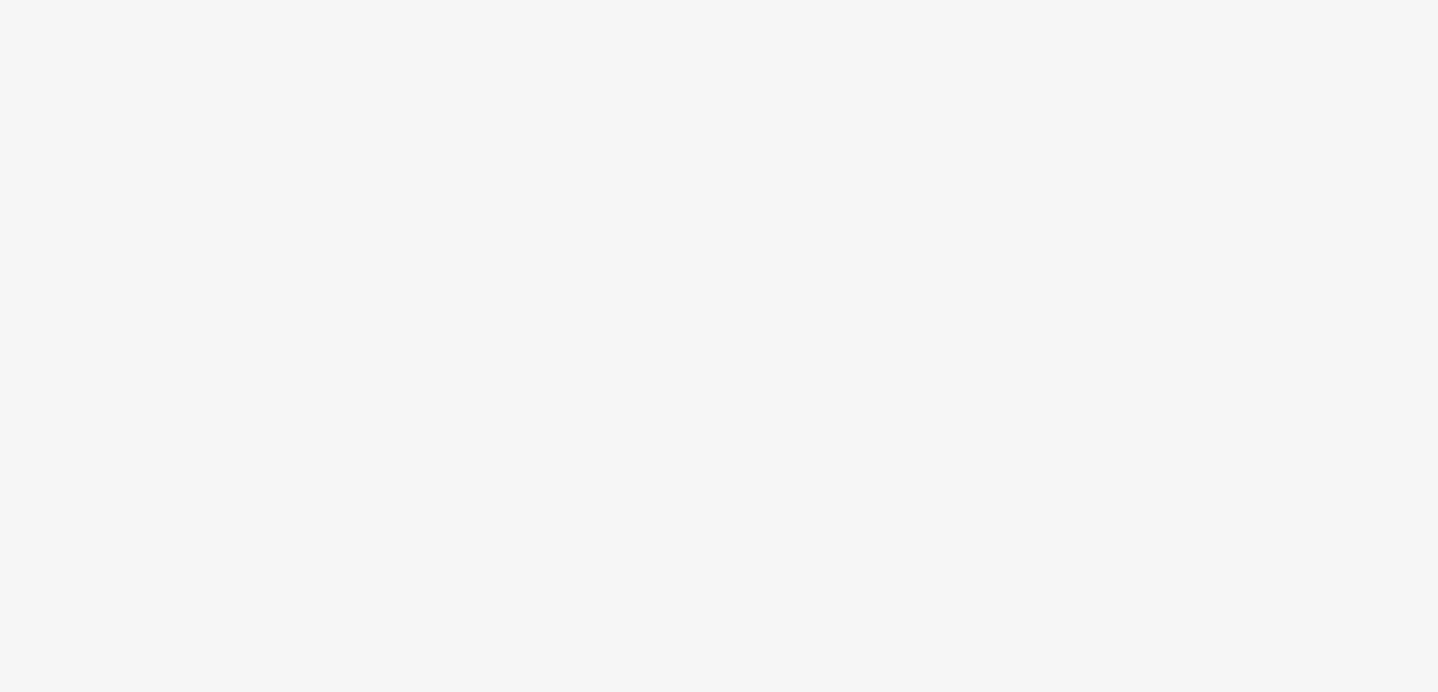 scroll, scrollTop: 0, scrollLeft: 0, axis: both 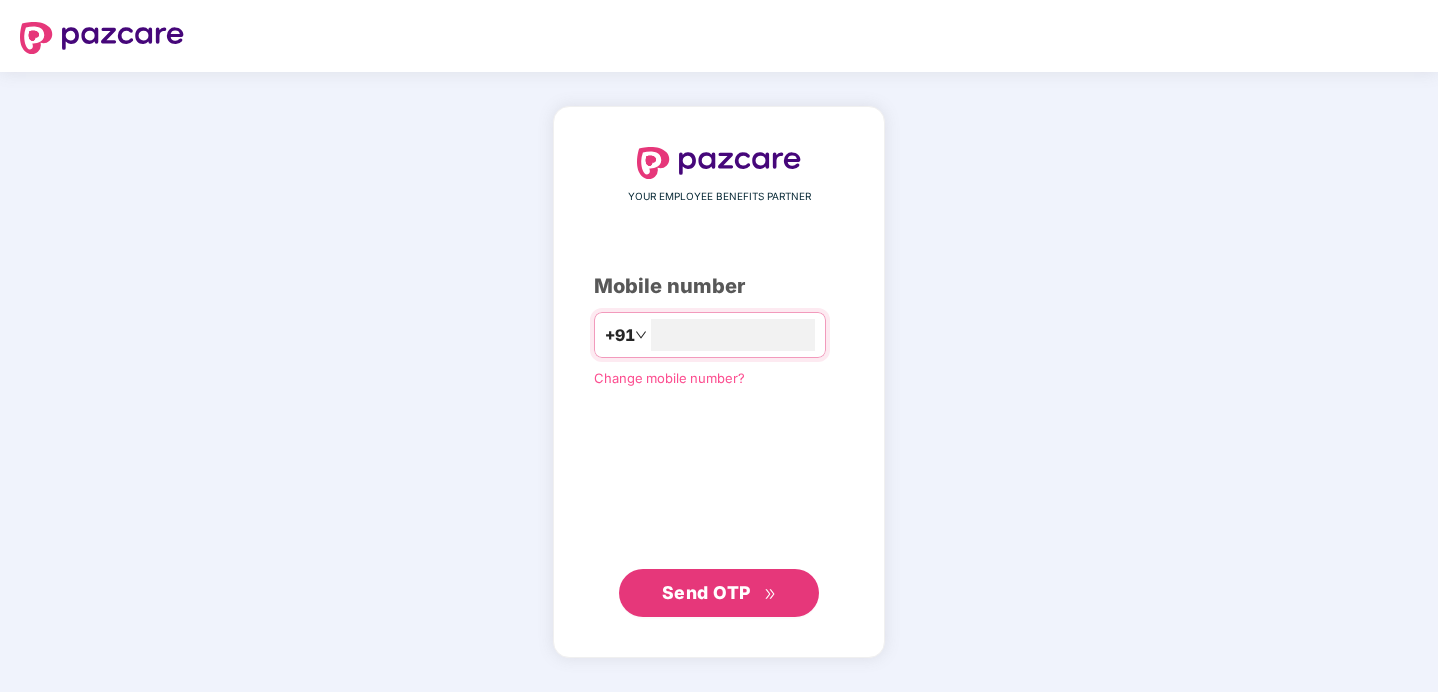 type on "**********" 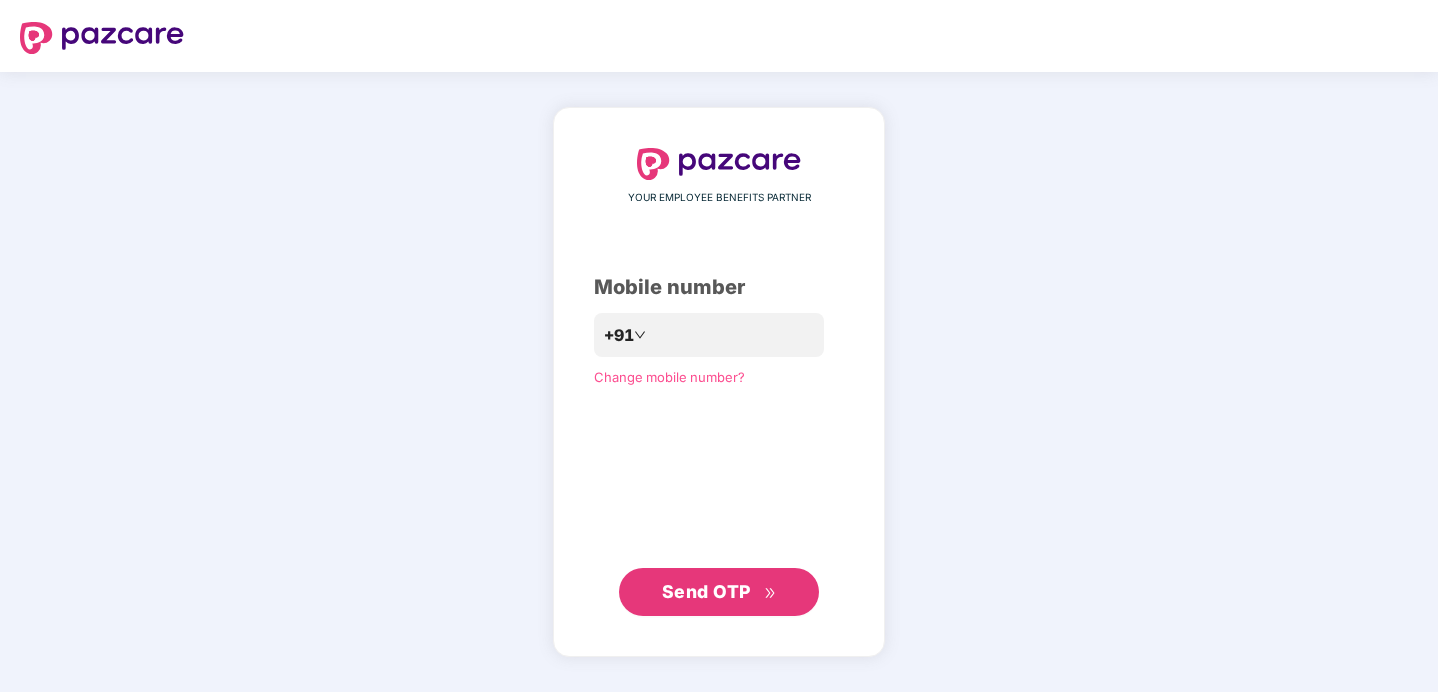 click on "Send OTP" at bounding box center (706, 591) 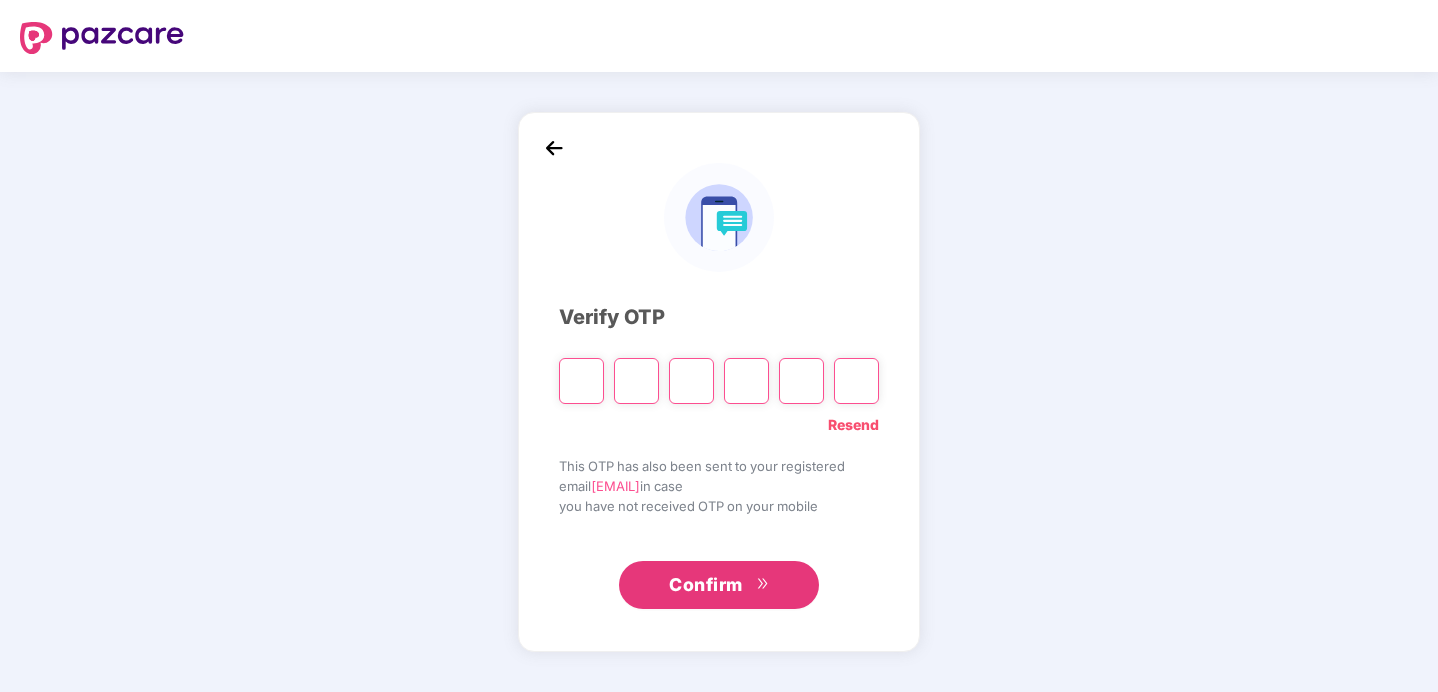 type on "*" 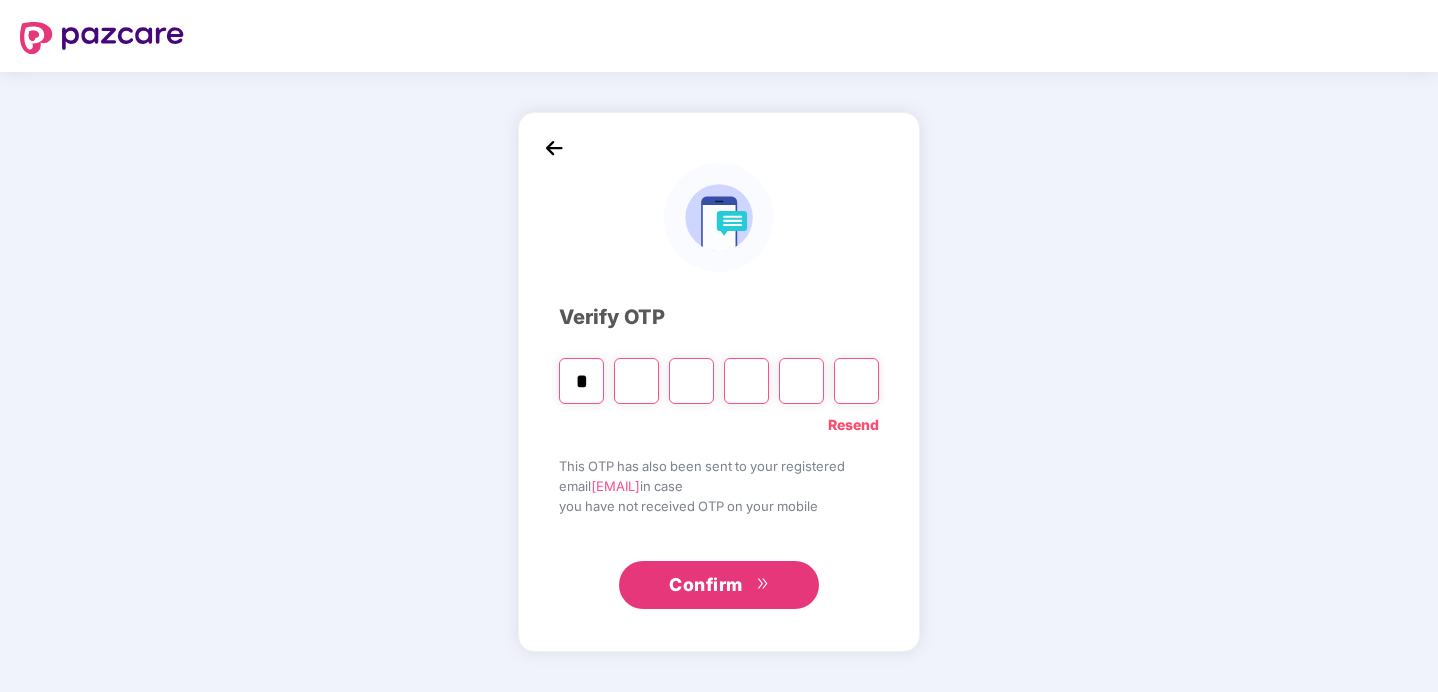 type on "*" 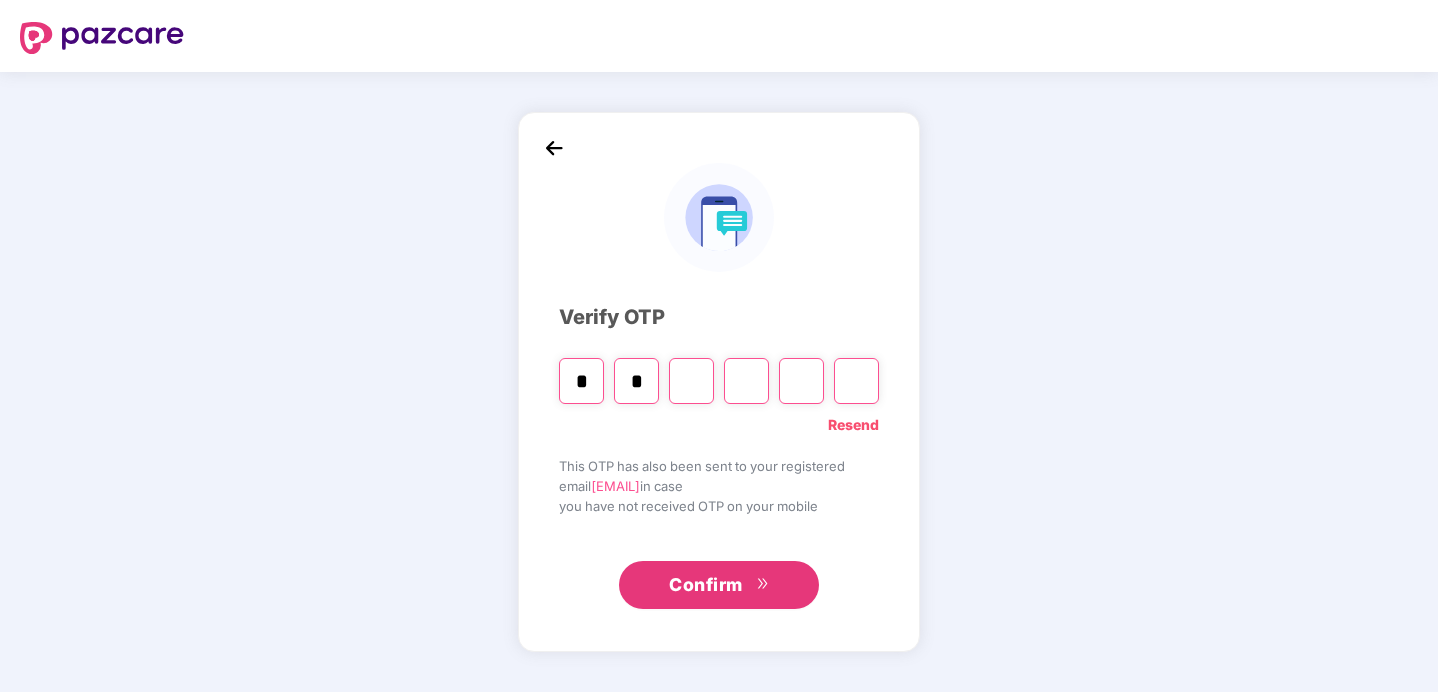 type on "*" 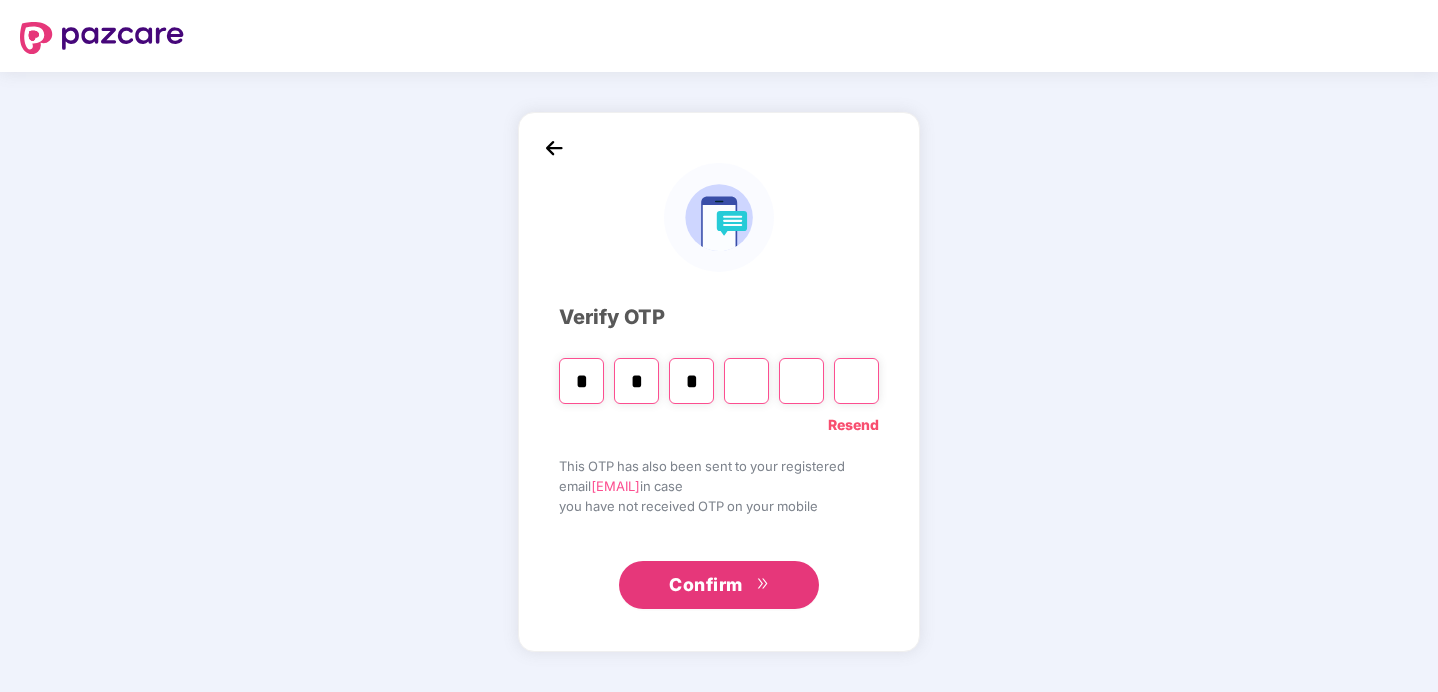 type on "*" 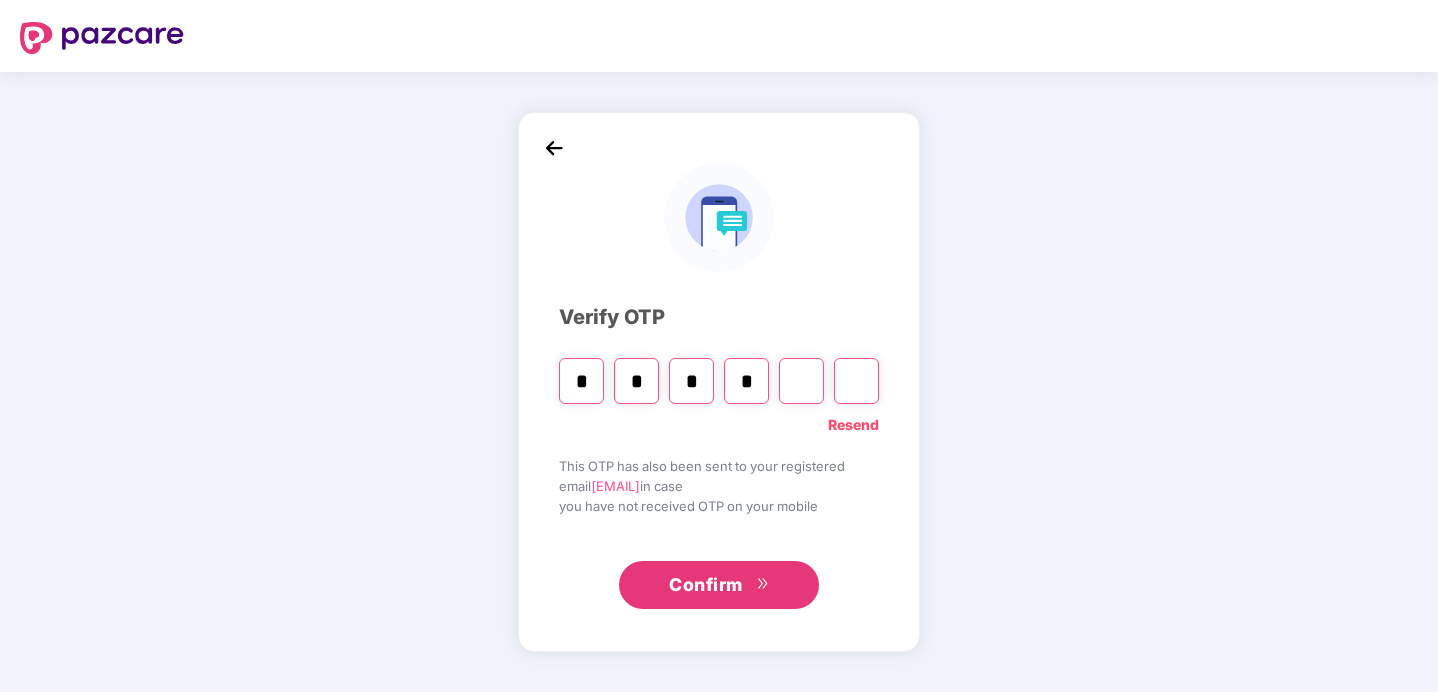 type on "*" 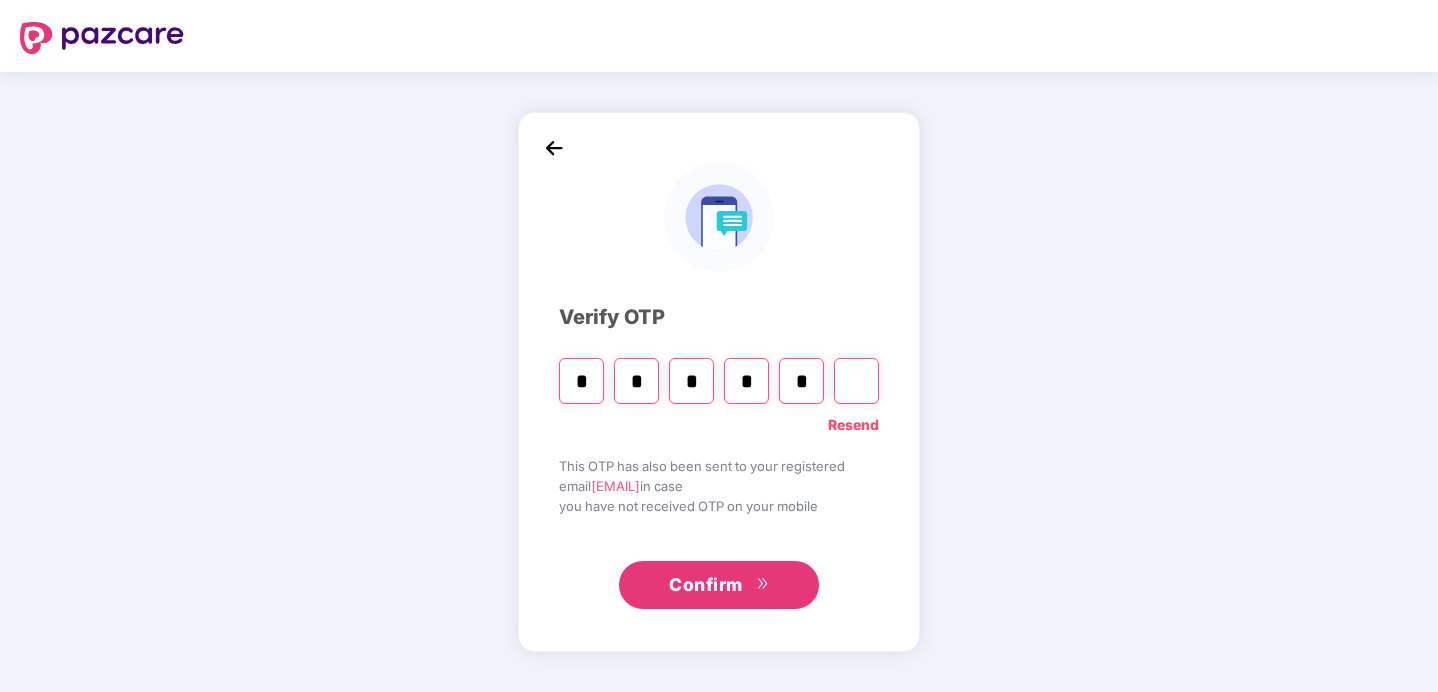type on "*" 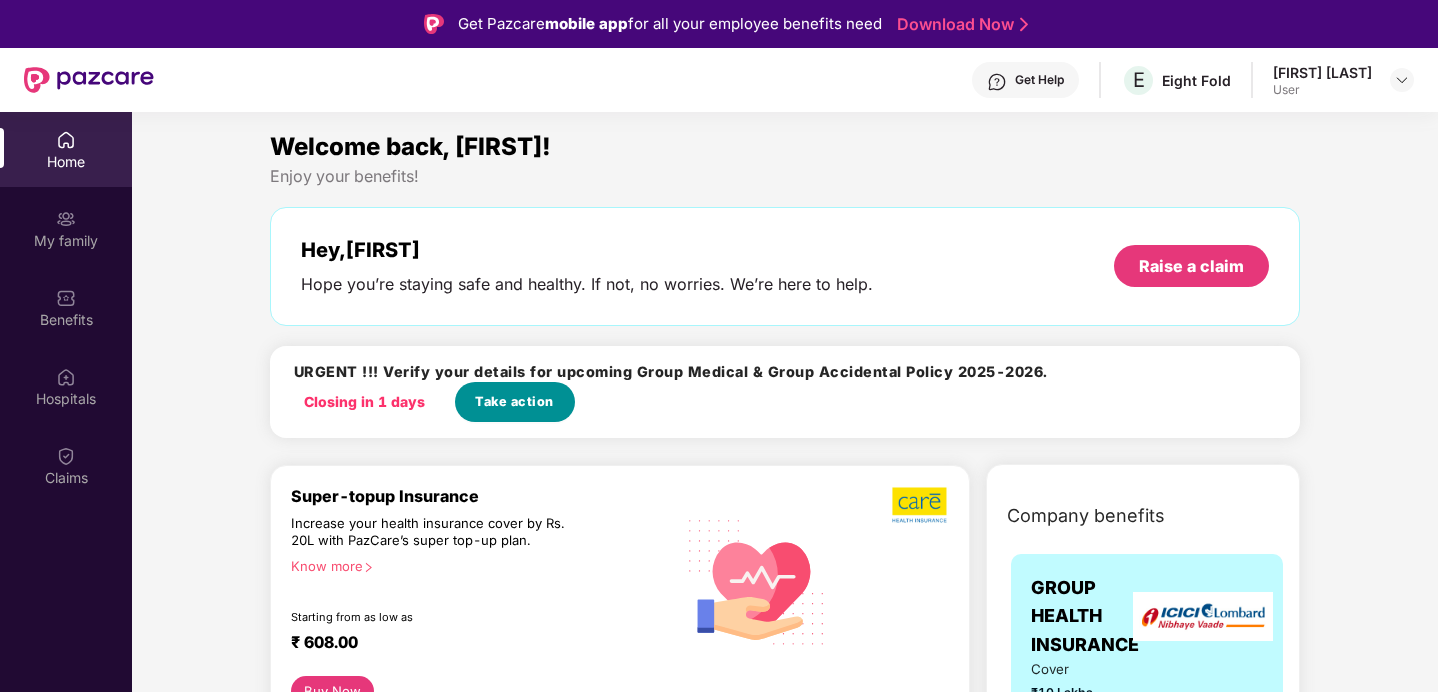 click on "Take action" at bounding box center [514, 402] 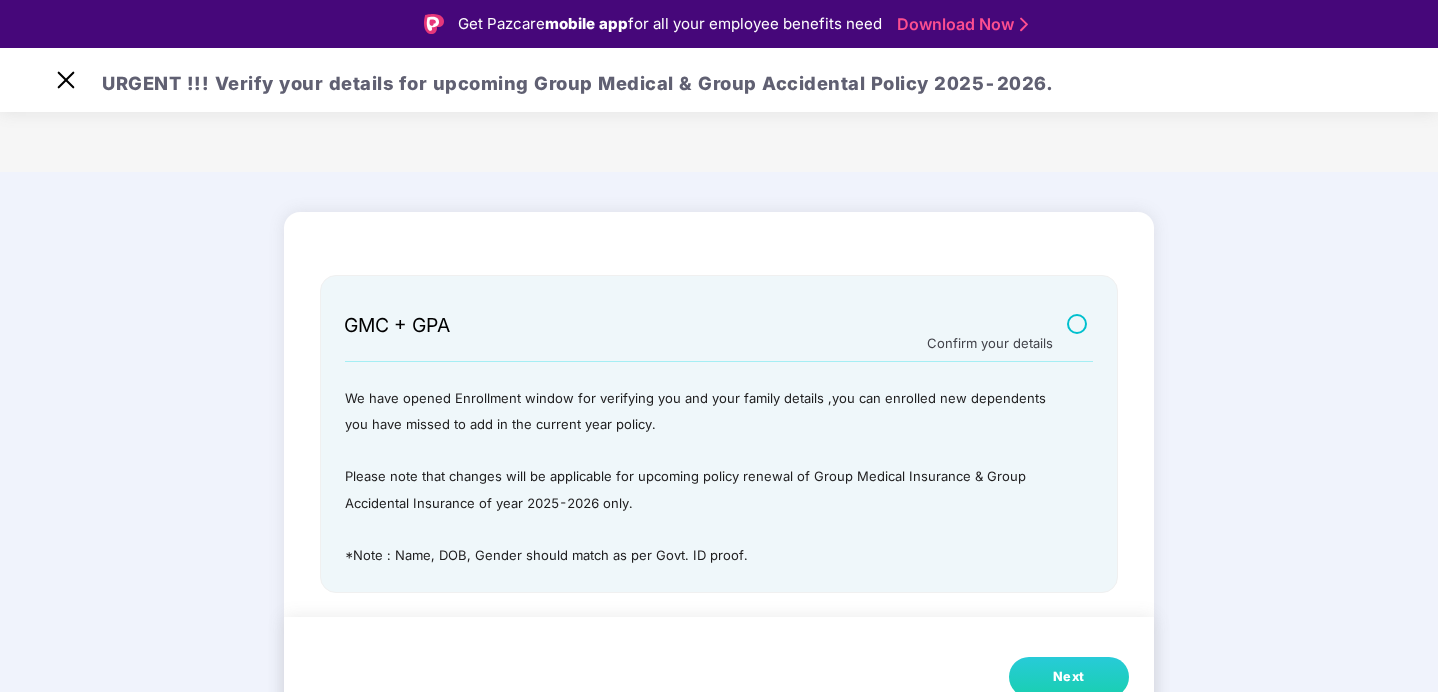scroll, scrollTop: 48, scrollLeft: 0, axis: vertical 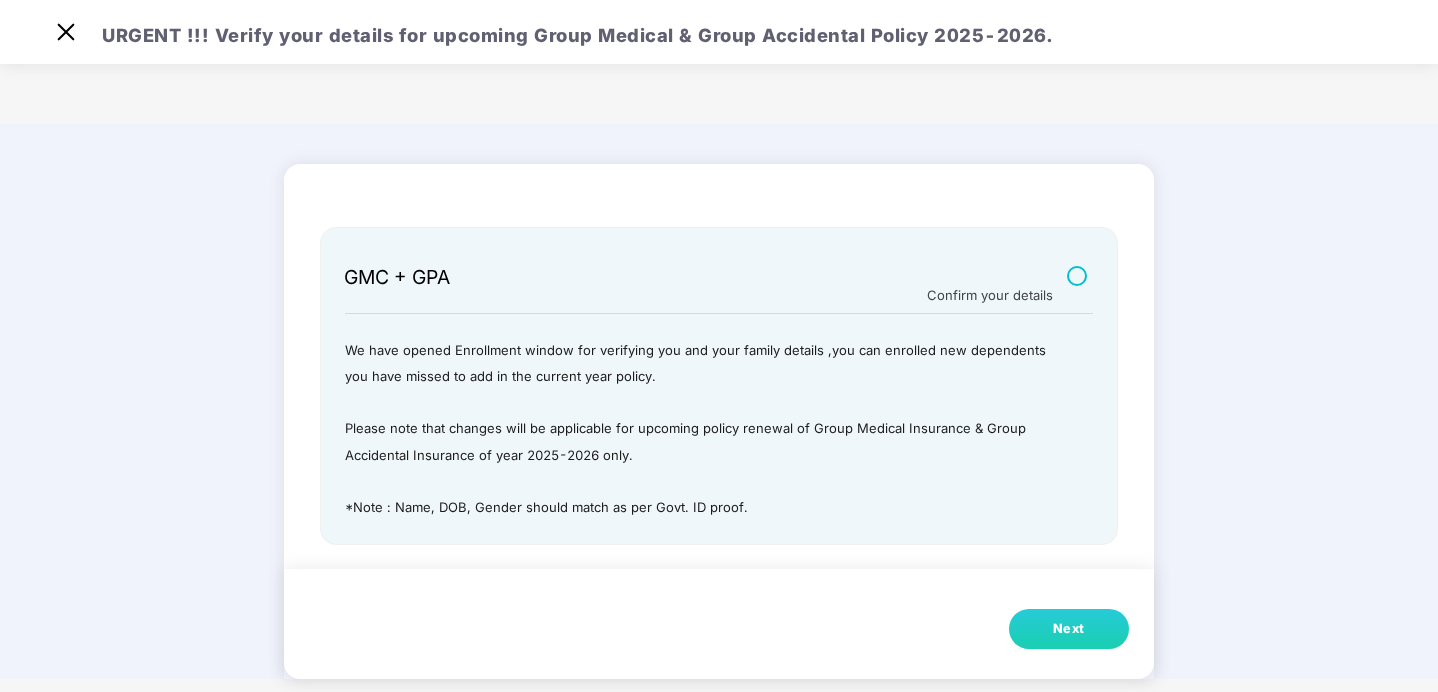 click on "Next" at bounding box center [1069, 629] 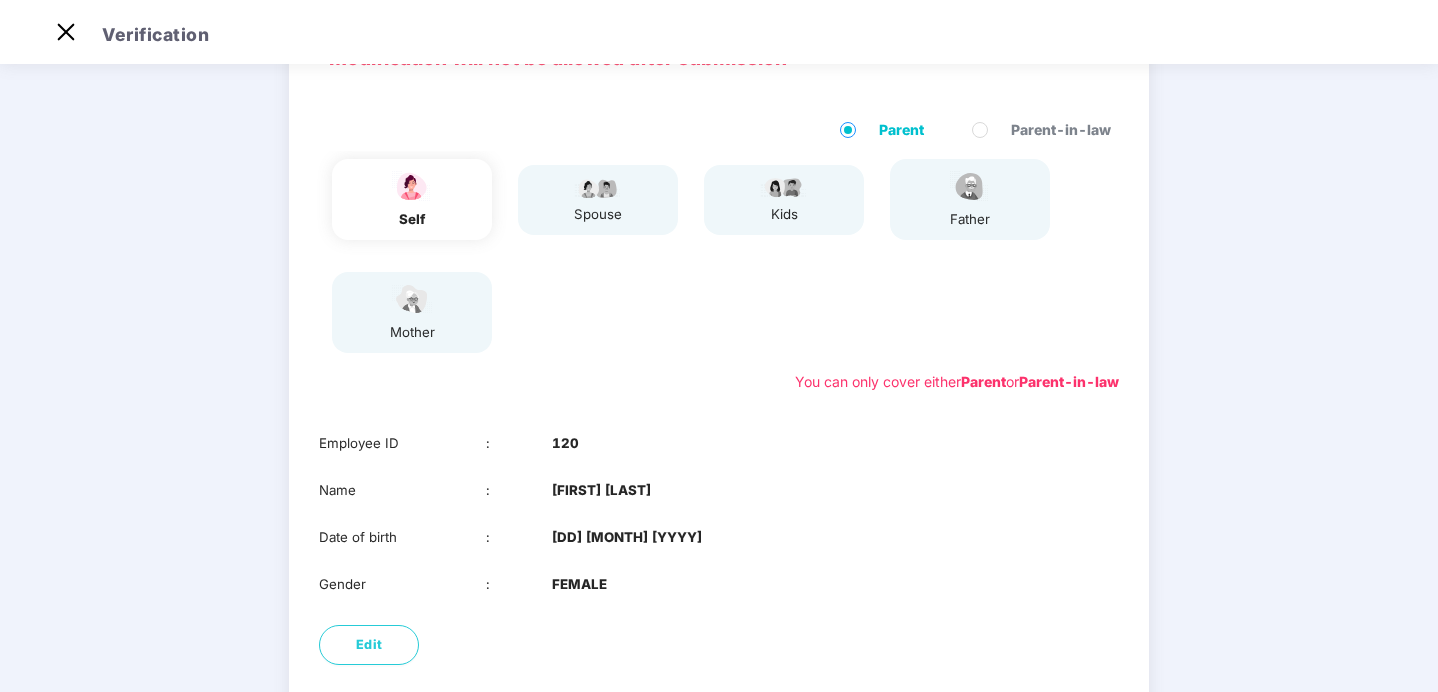scroll, scrollTop: 63, scrollLeft: 0, axis: vertical 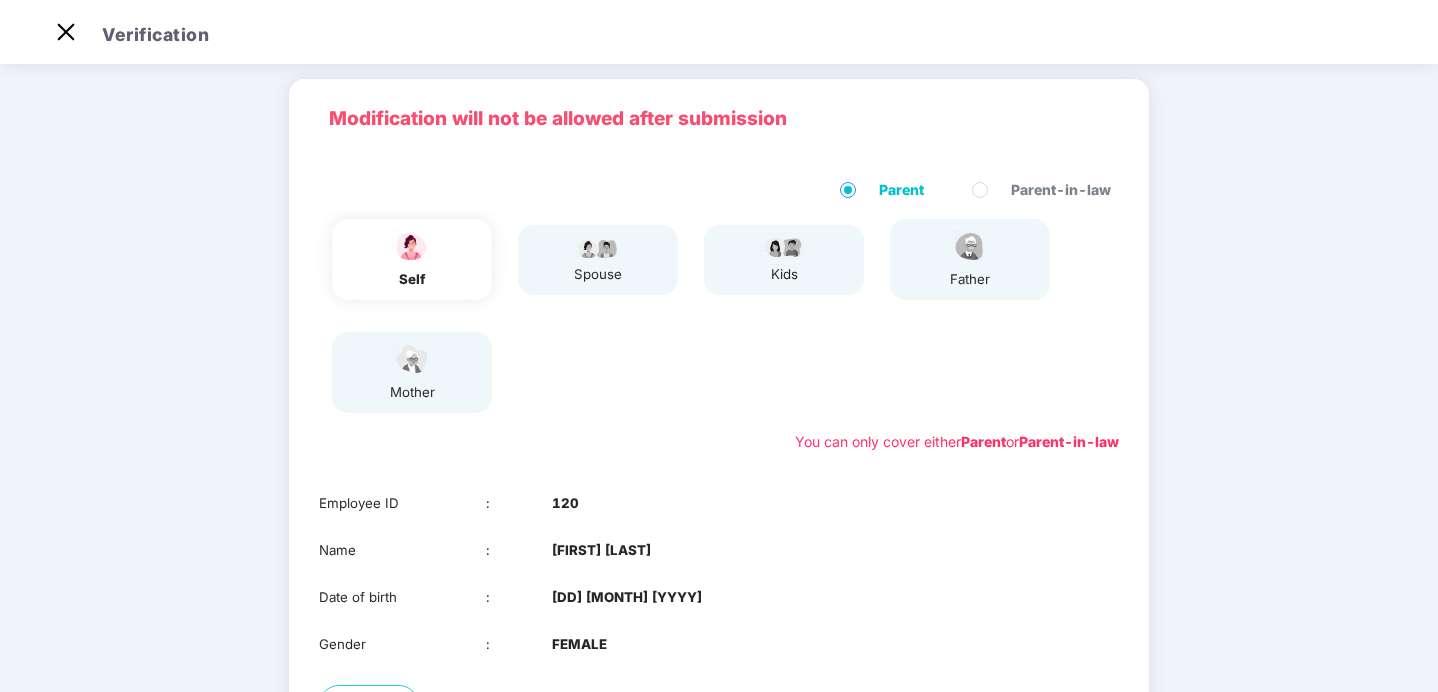 click on "spouse" at bounding box center [598, 274] 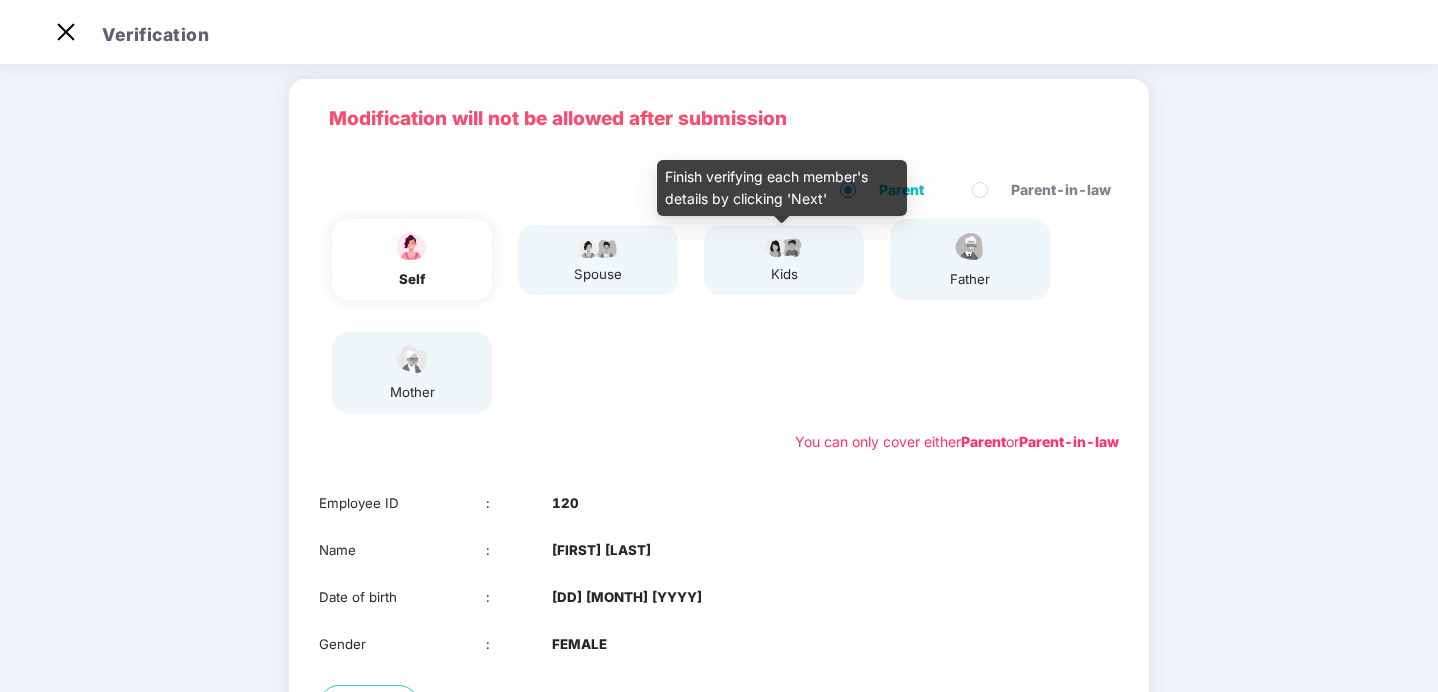 click on "kids" at bounding box center [784, 274] 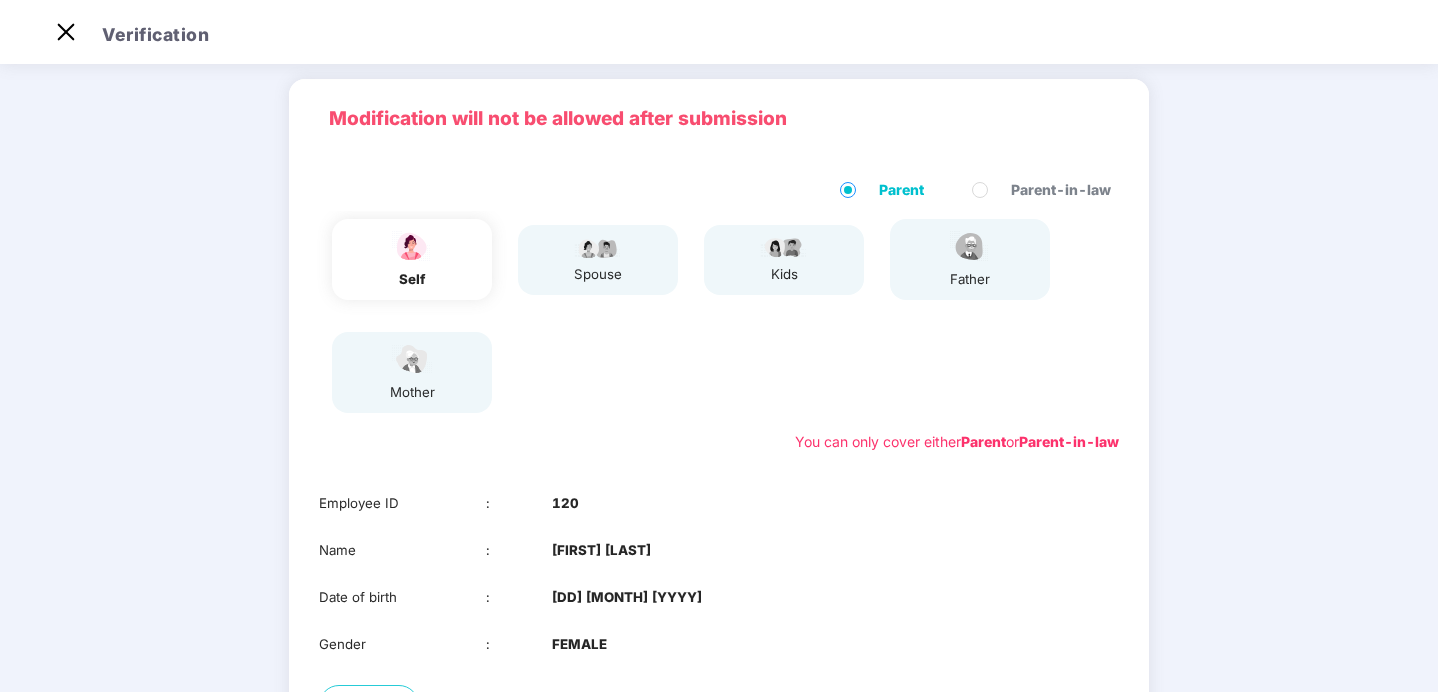 click on "father" at bounding box center (970, 259) 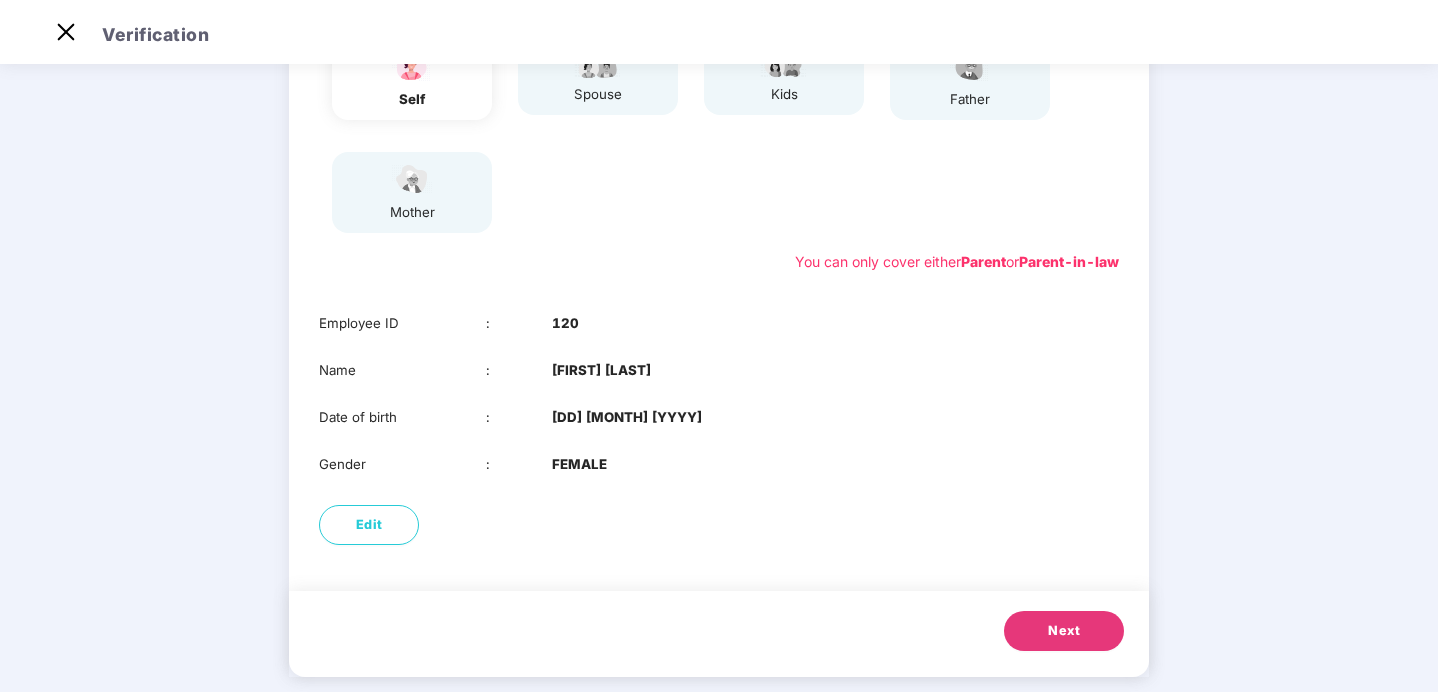 click on "Next" at bounding box center (1064, 631) 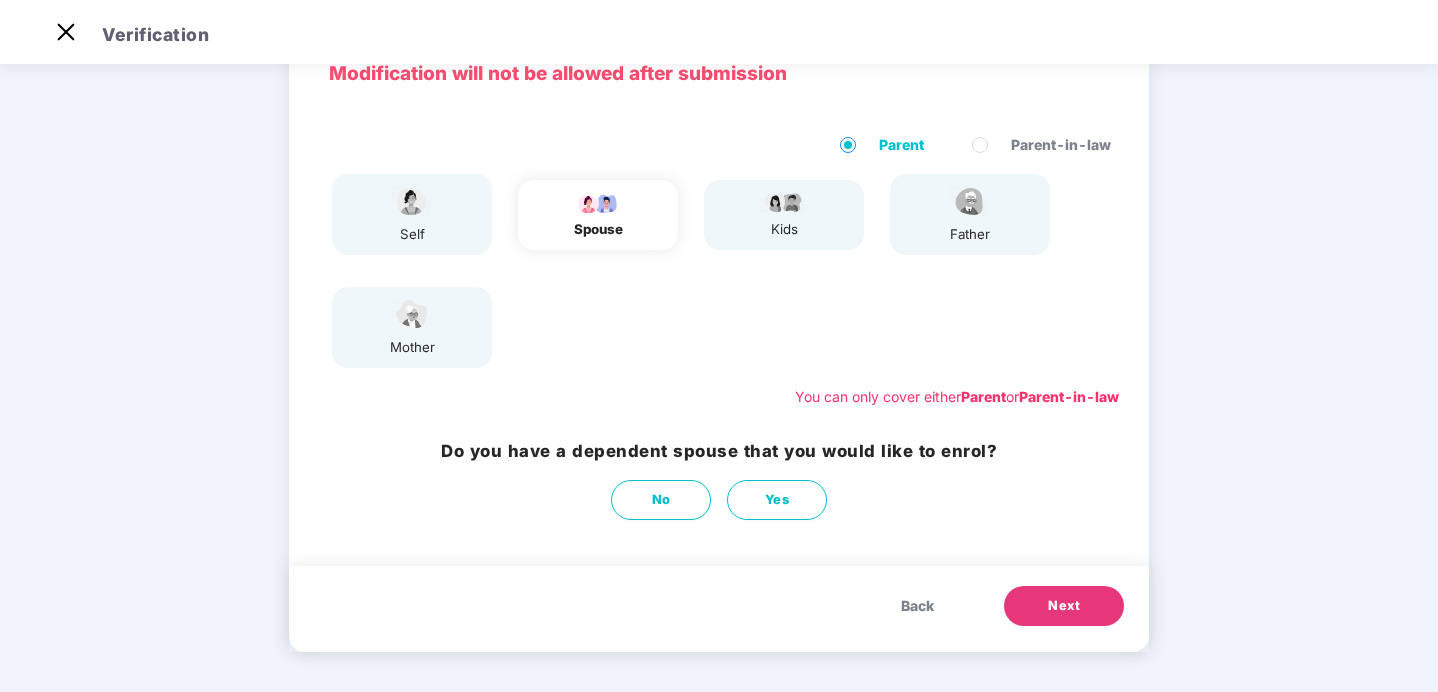 scroll, scrollTop: 108, scrollLeft: 0, axis: vertical 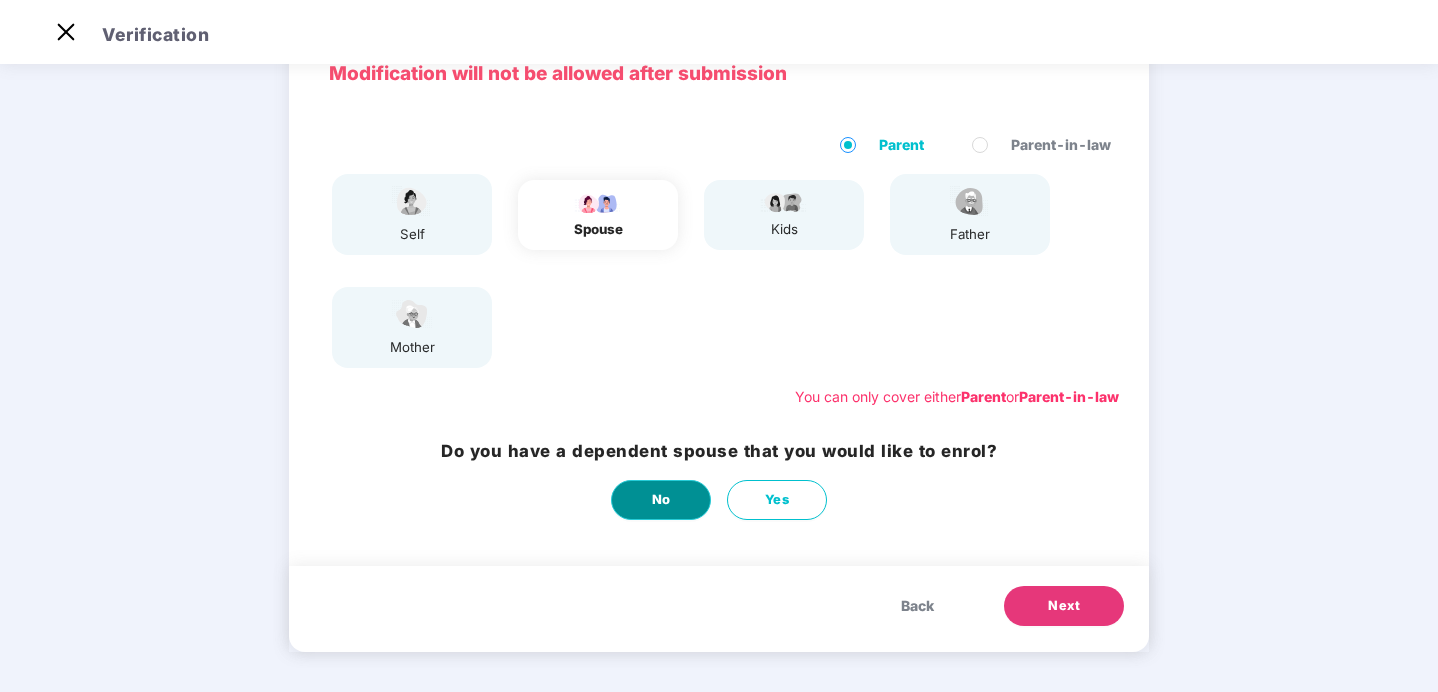 click on "No" at bounding box center (661, 500) 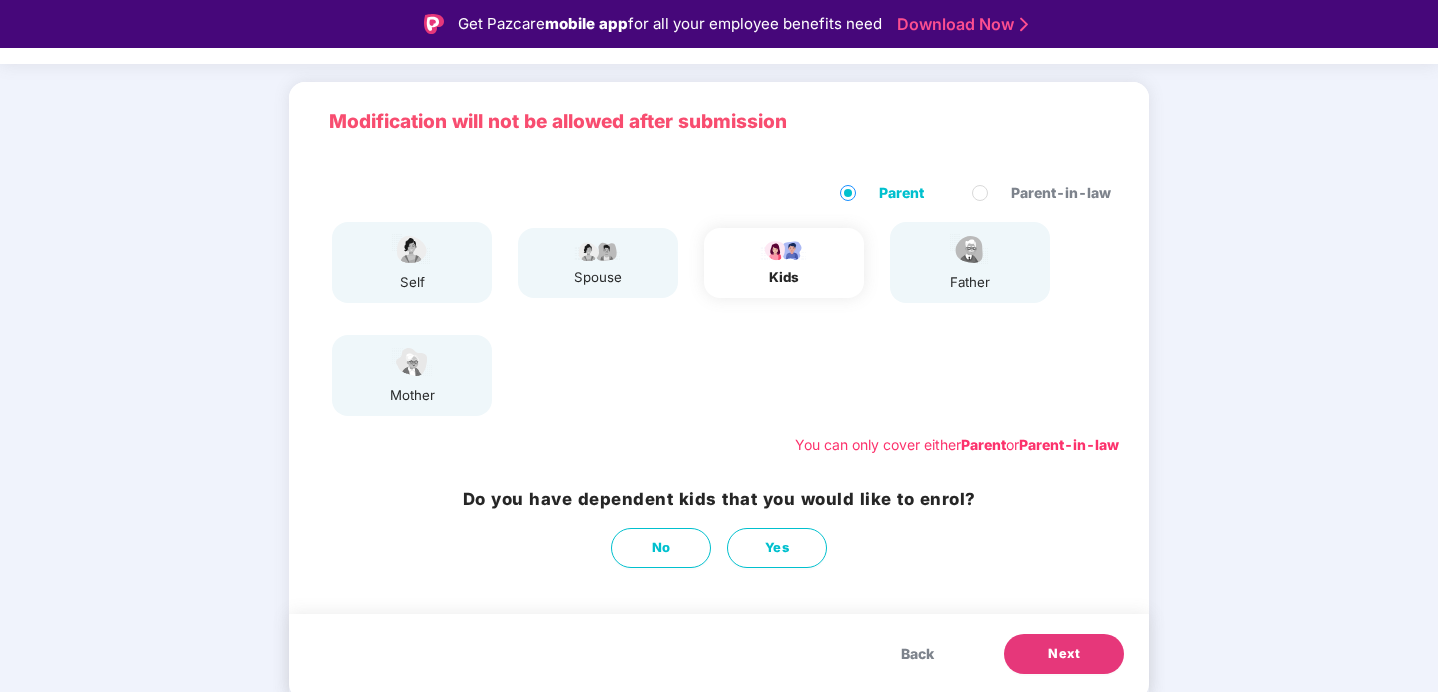 scroll, scrollTop: 48, scrollLeft: 0, axis: vertical 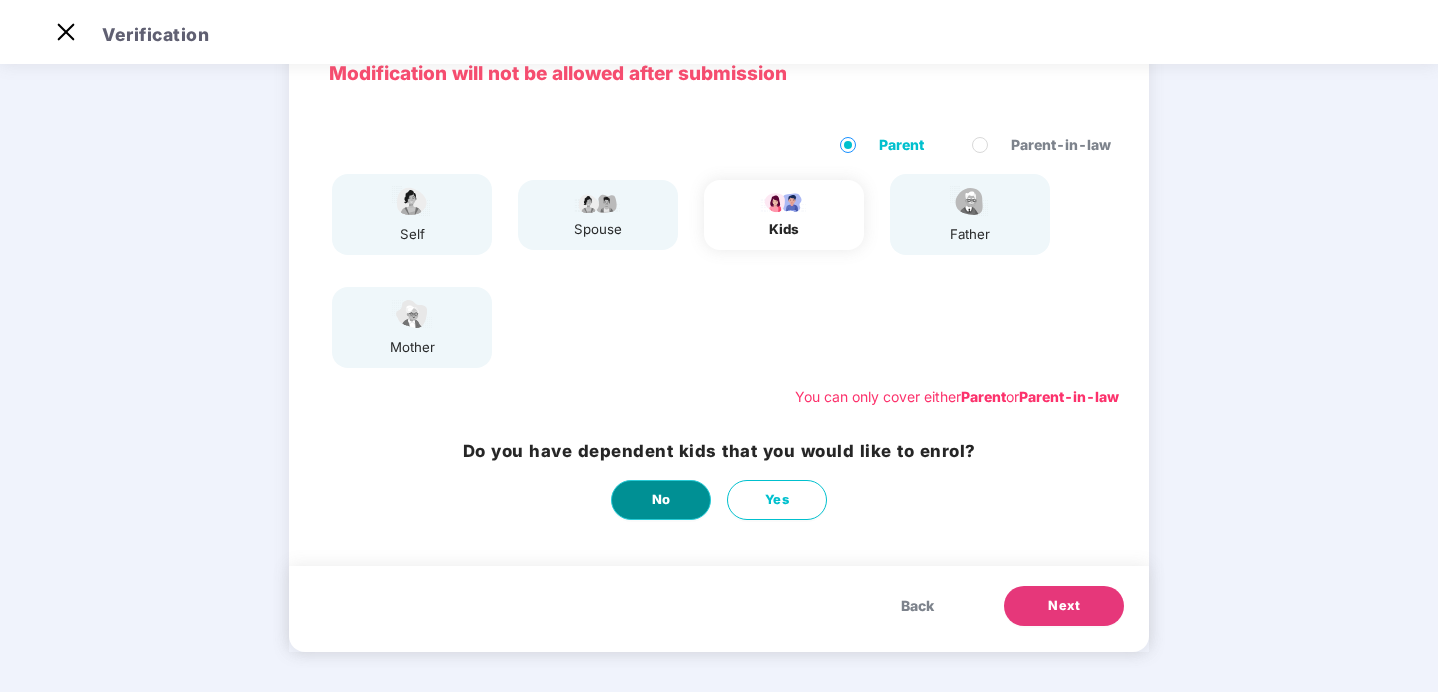click on "No" at bounding box center [661, 500] 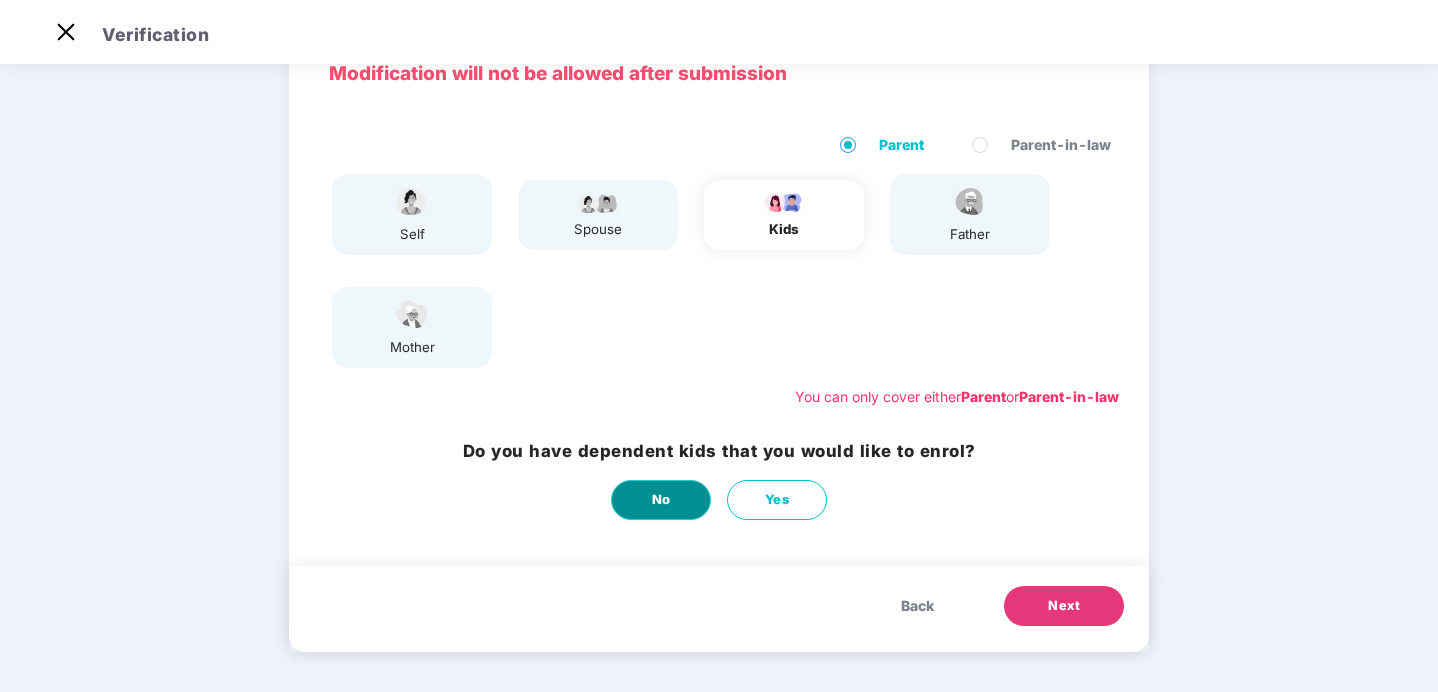 scroll, scrollTop: 0, scrollLeft: 0, axis: both 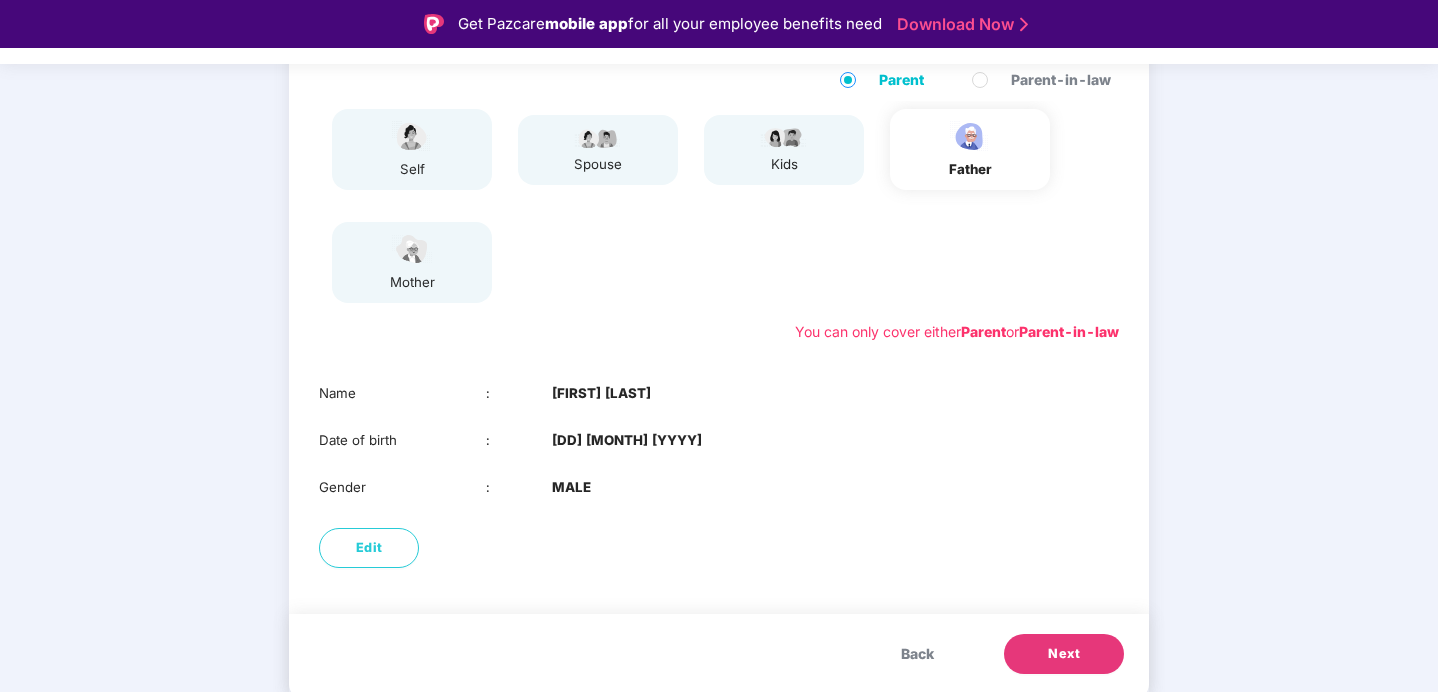click on "Next" at bounding box center [1064, 654] 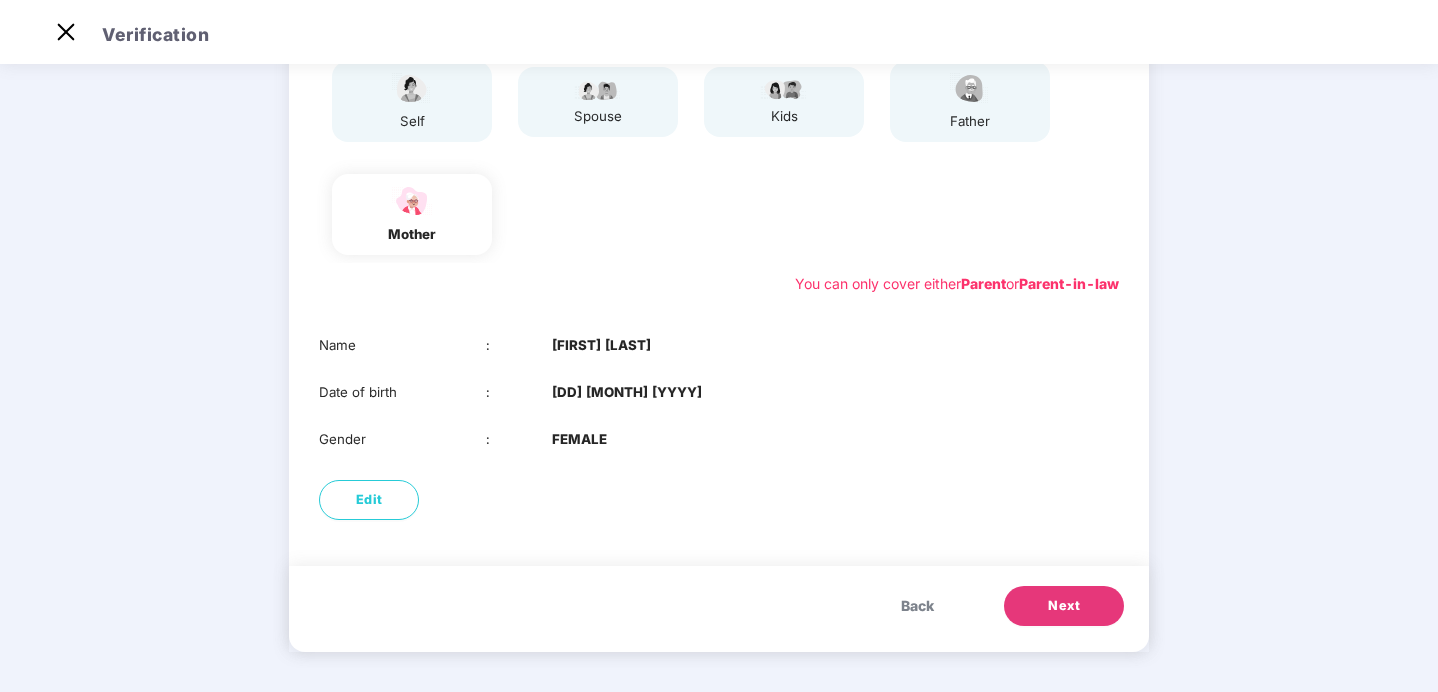 click on "Next" at bounding box center [1064, 606] 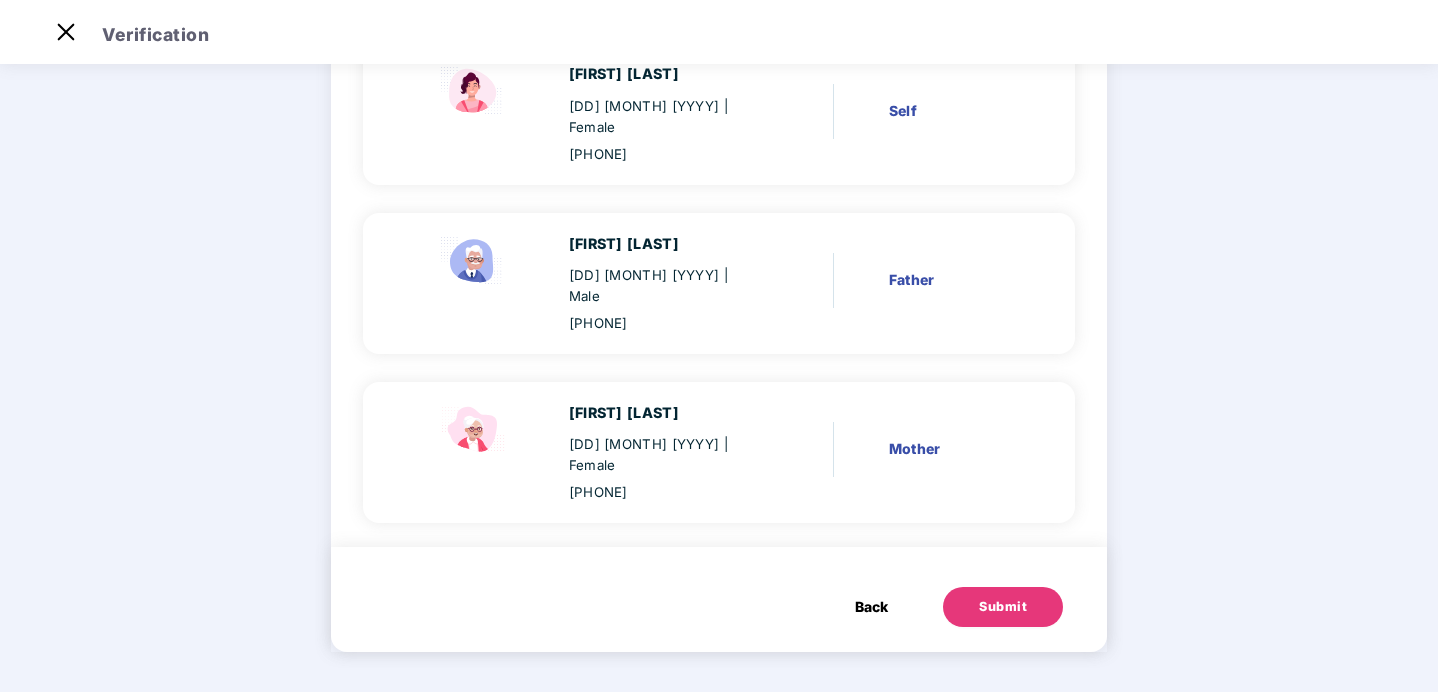 scroll, scrollTop: 158, scrollLeft: 0, axis: vertical 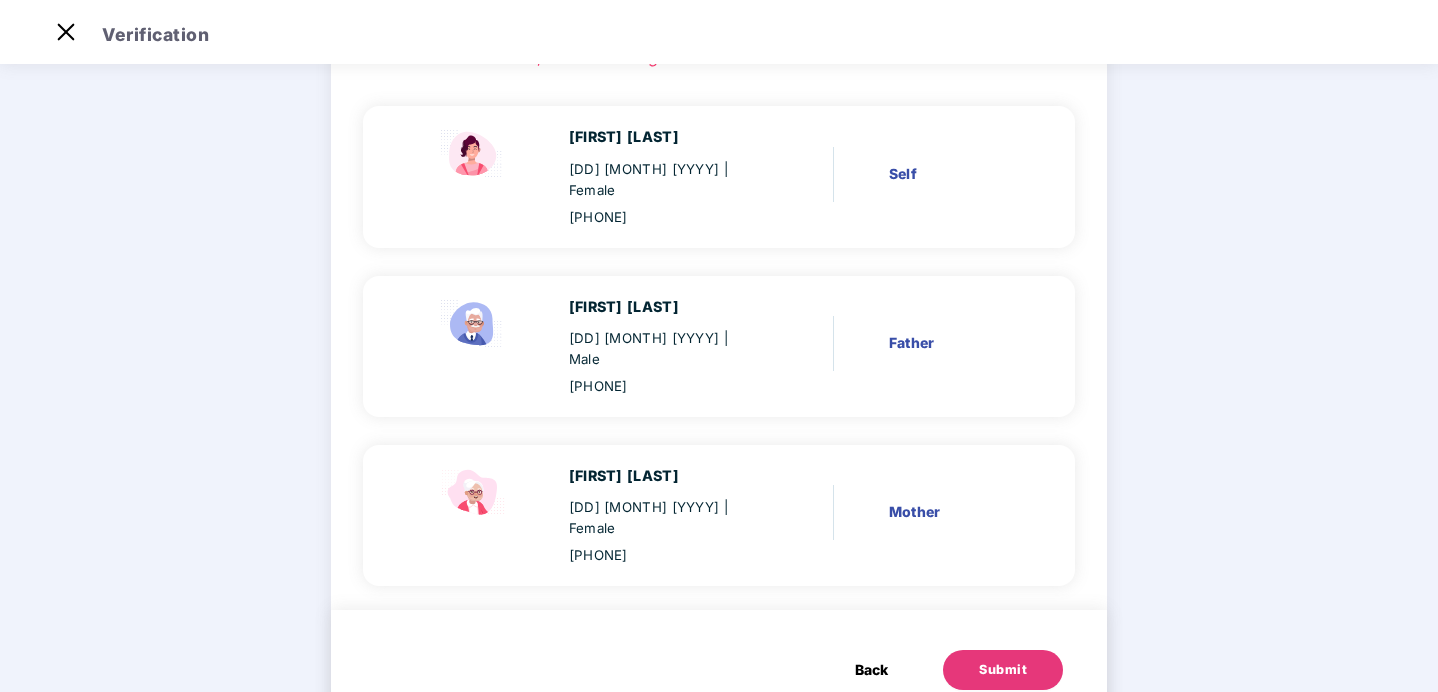 click on "Submit" at bounding box center [1003, 670] 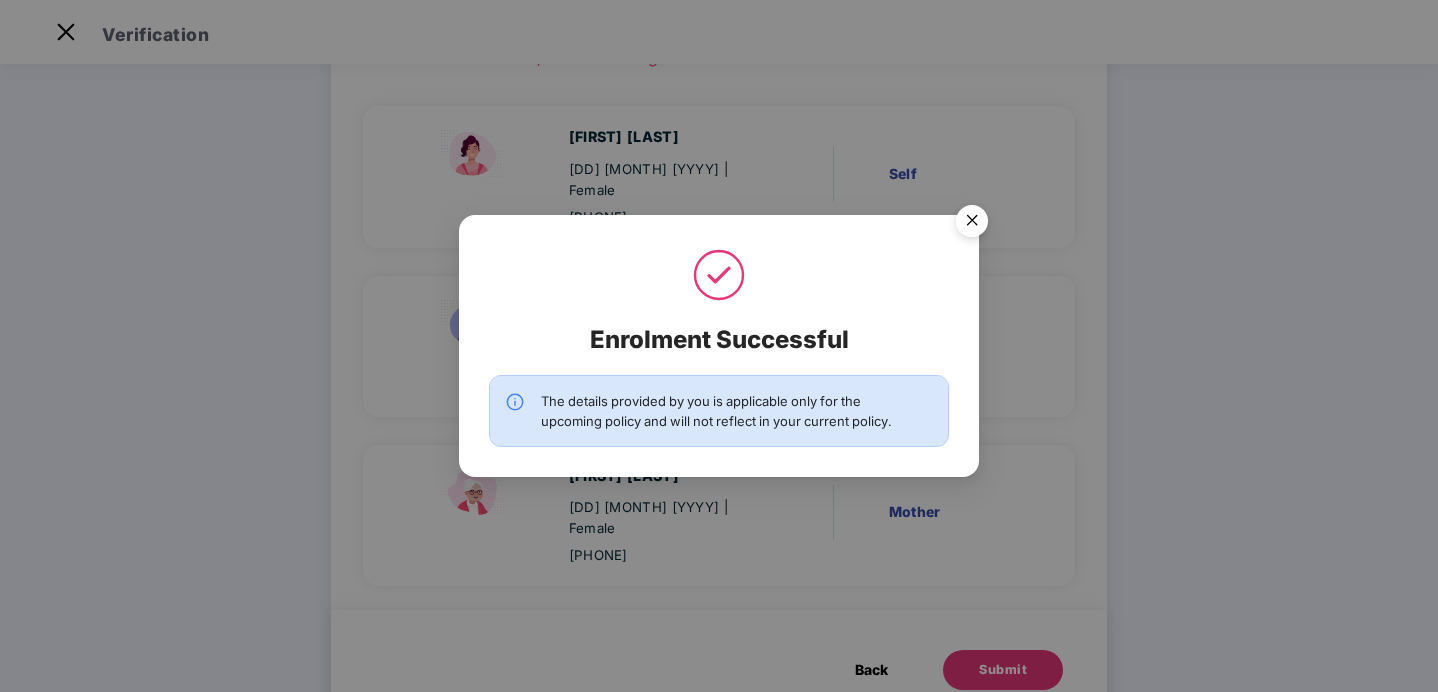 click at bounding box center (972, 224) 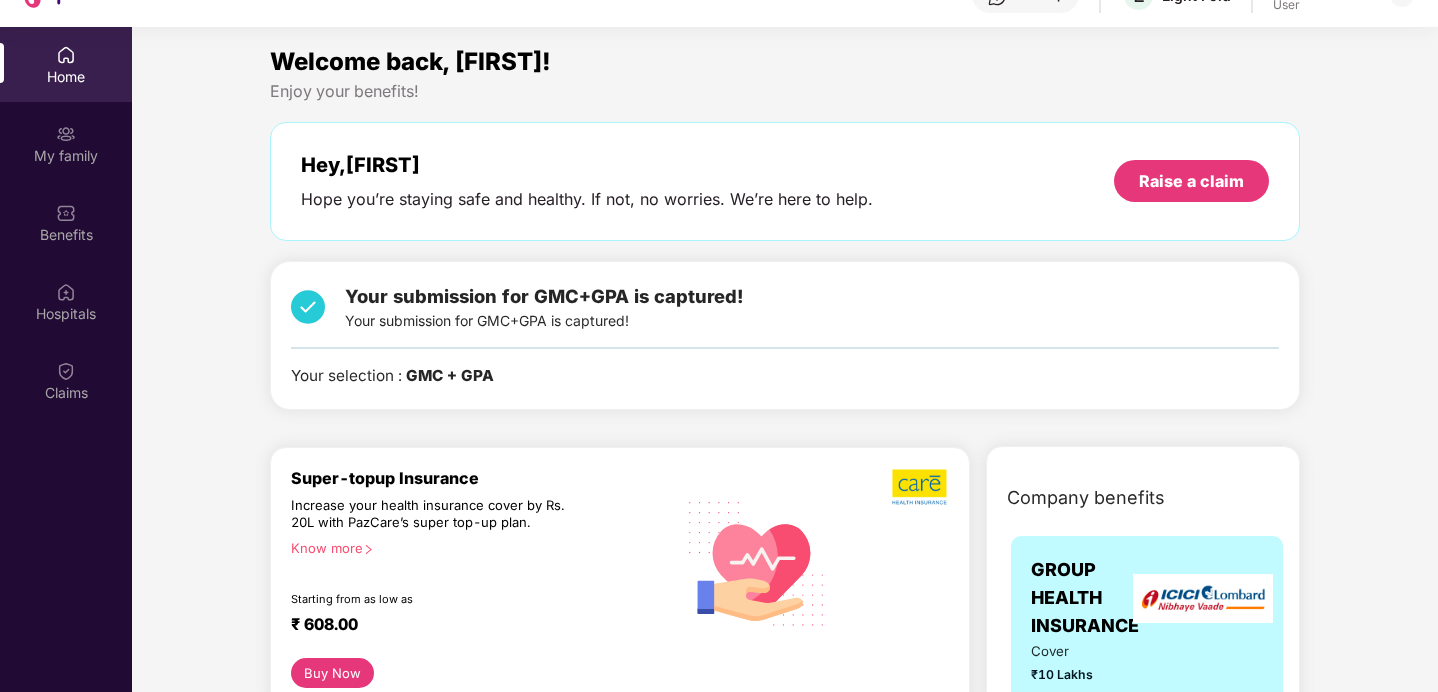 scroll, scrollTop: 112, scrollLeft: 0, axis: vertical 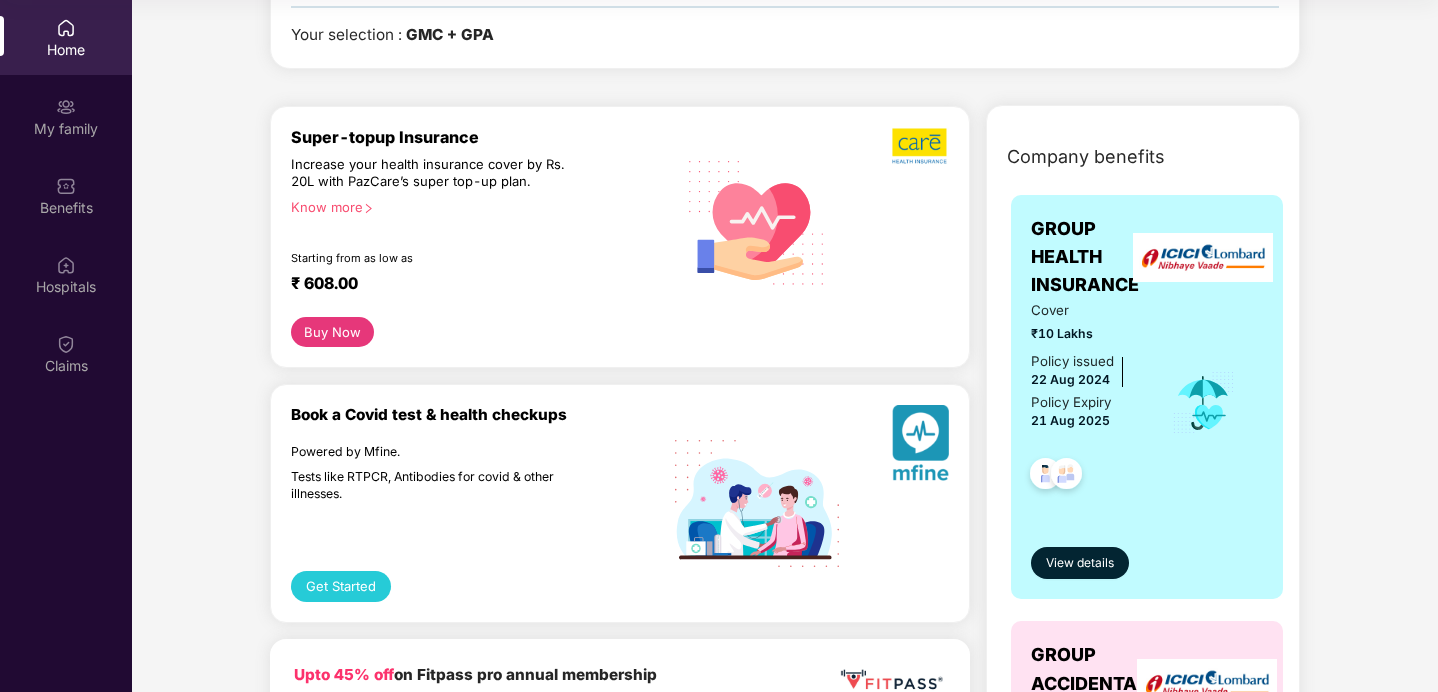 click on "Know more" at bounding box center (477, 206) 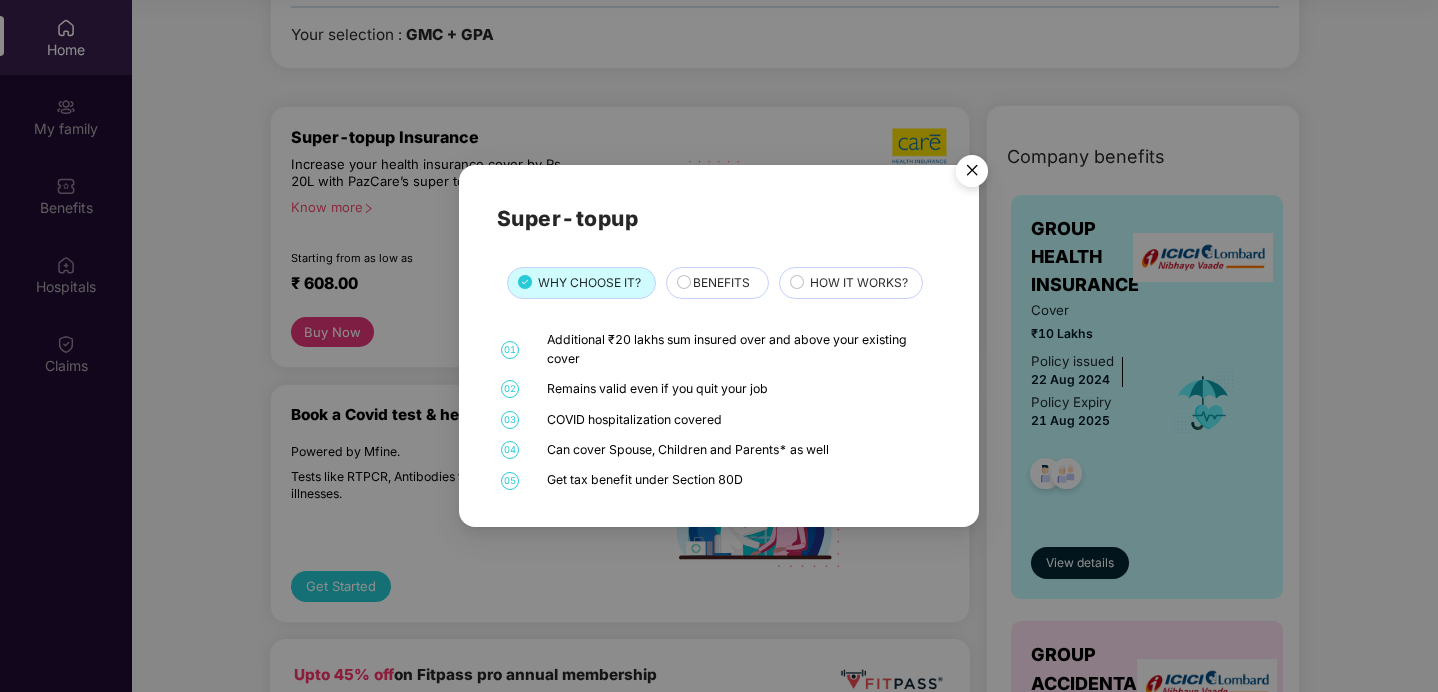 click on "Super-topup WHY CHOOSE IT? BENEFITS HOW IT WORKS? 01 Additional ₹20 lakhs sum insured over and above your existing cover 02  Remains valid even if you quit your job 03 COVID hospitalization covered 04 Can cover Spouse, Children and Parents* as well 05 Get tax benefit under Section 80D" at bounding box center [719, 346] 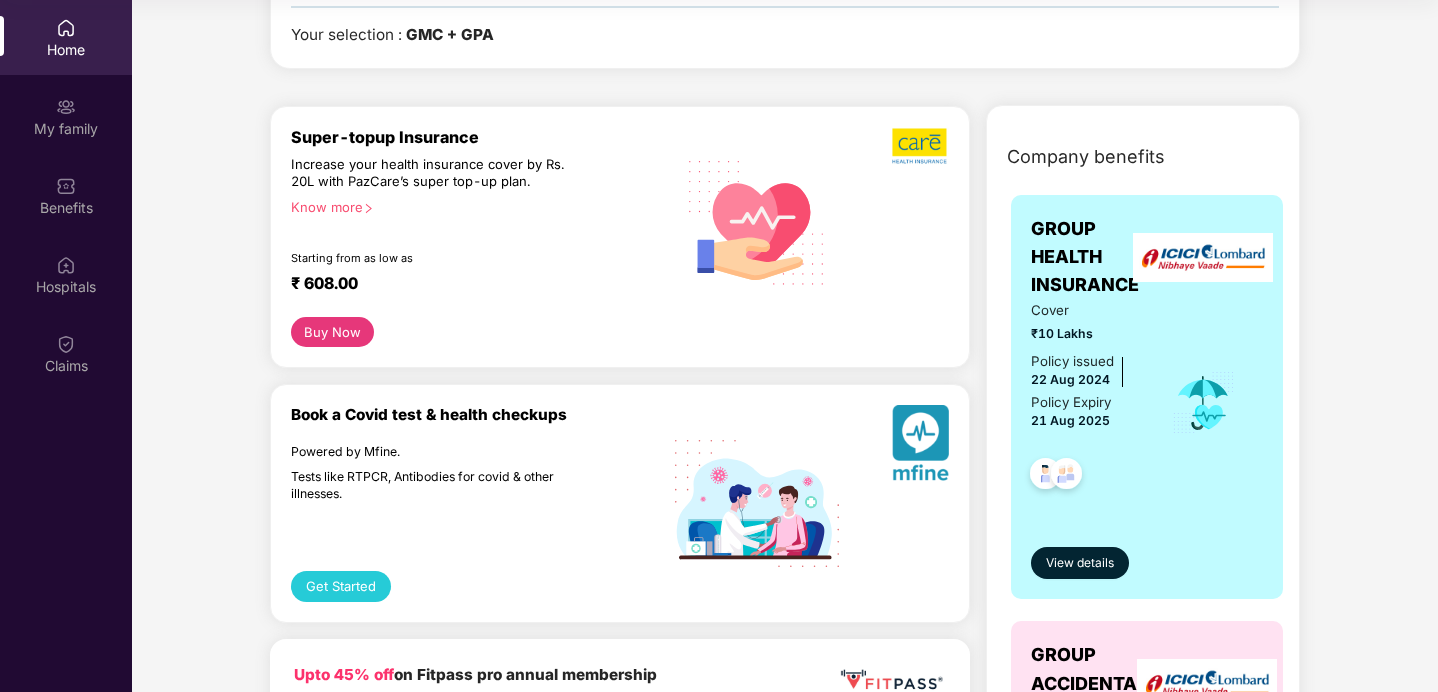 click on "Super-topup Insurance Increase your health insurance cover by Rs. 20L with PazCare’s super top-up plan. Know more  Starting from as low as ₹ 608.00" at bounding box center (483, 222) 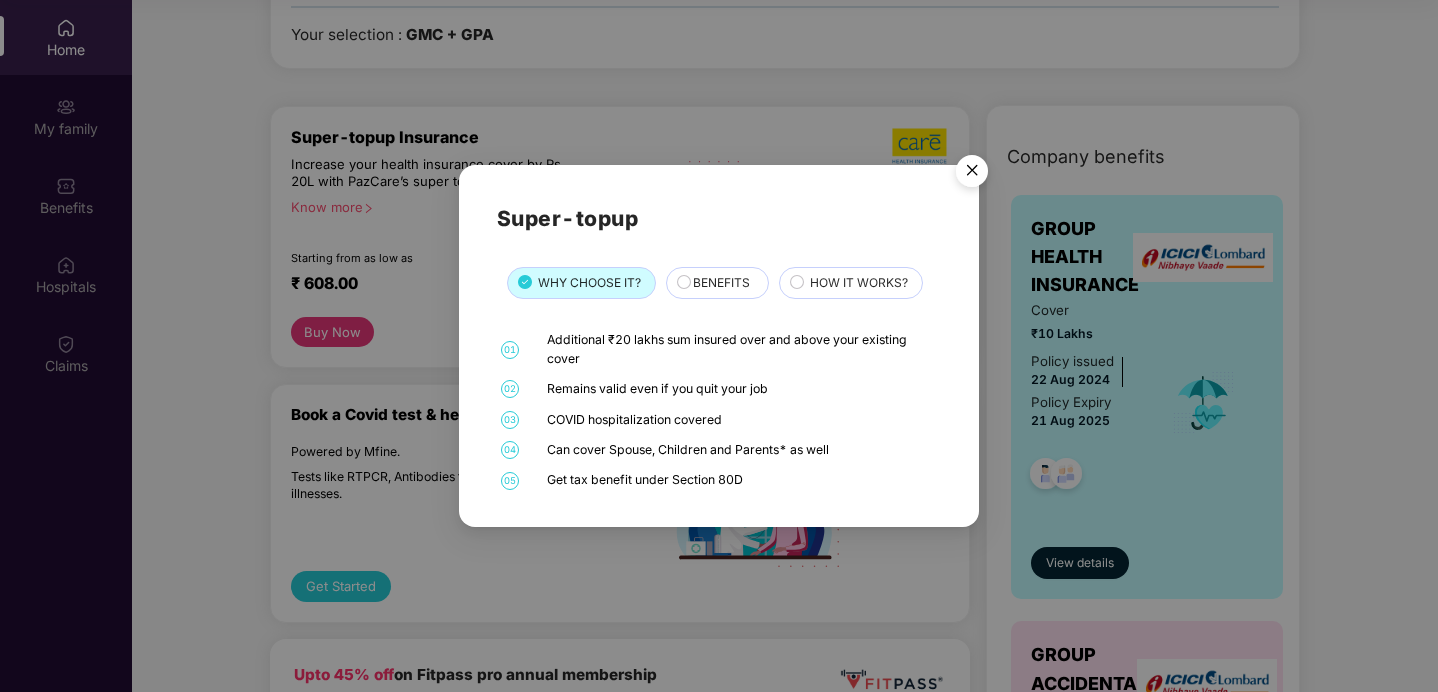 click on "BENEFITS" at bounding box center (721, 283) 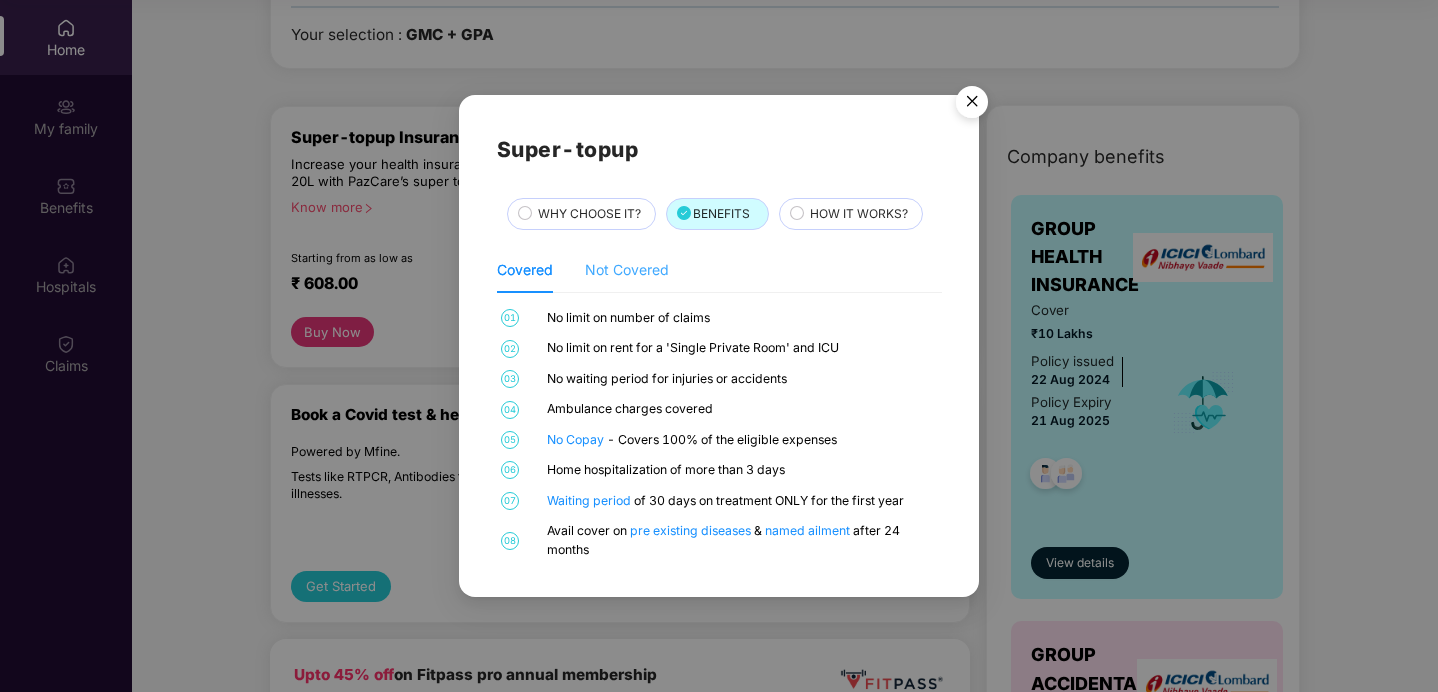 click on "Not Covered" at bounding box center (627, 270) 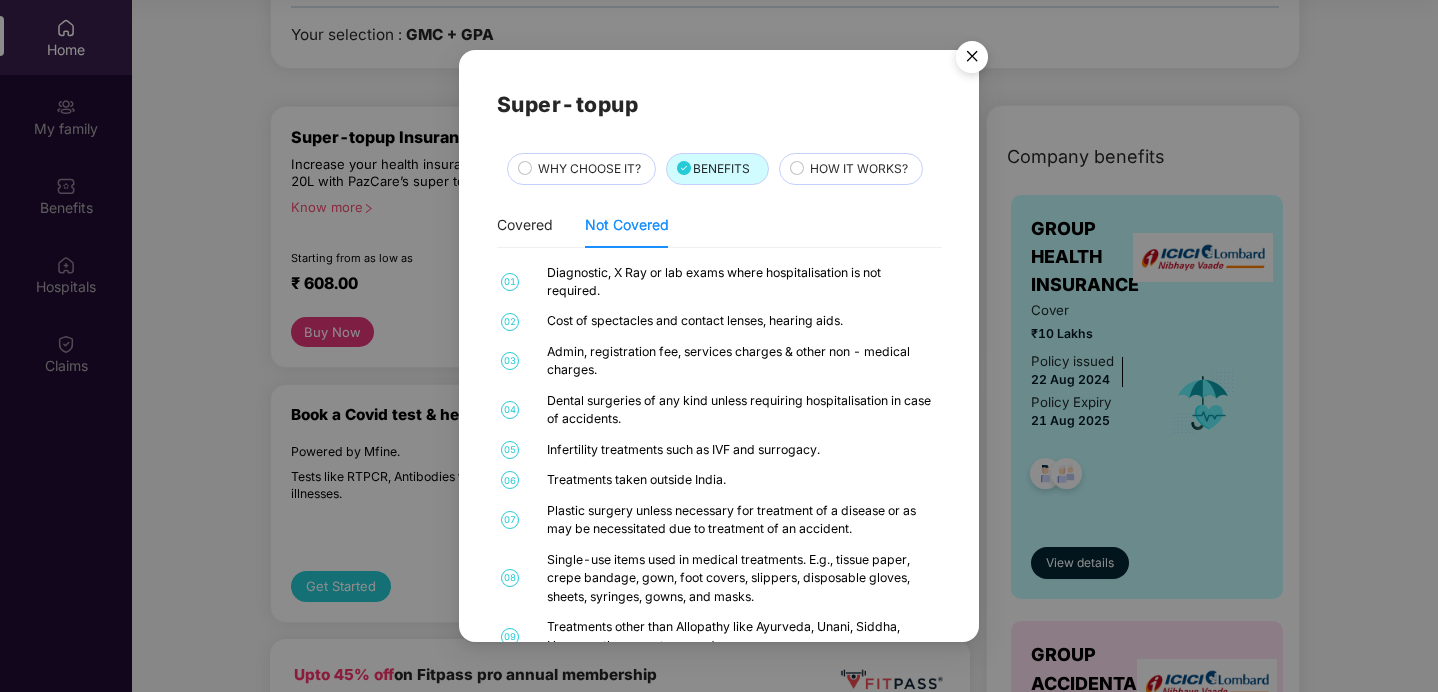 scroll, scrollTop: 22, scrollLeft: 0, axis: vertical 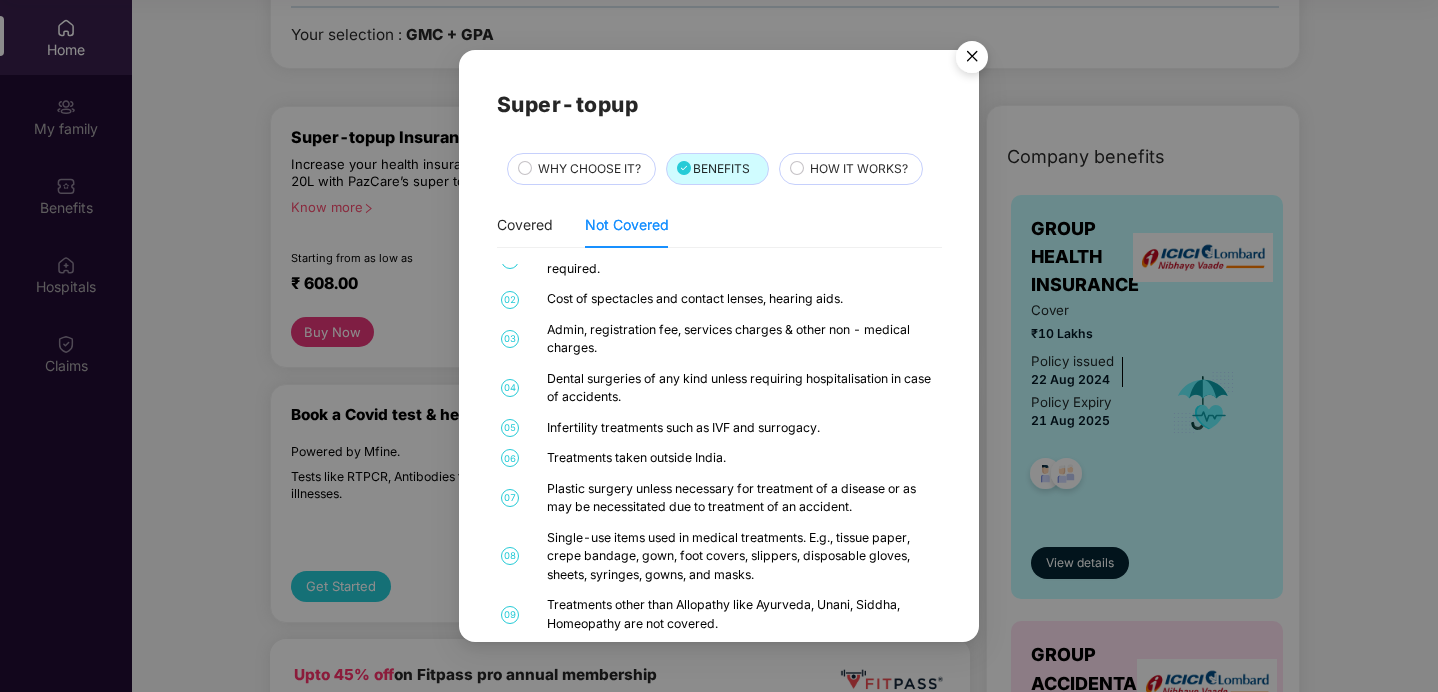 click at bounding box center [972, 60] 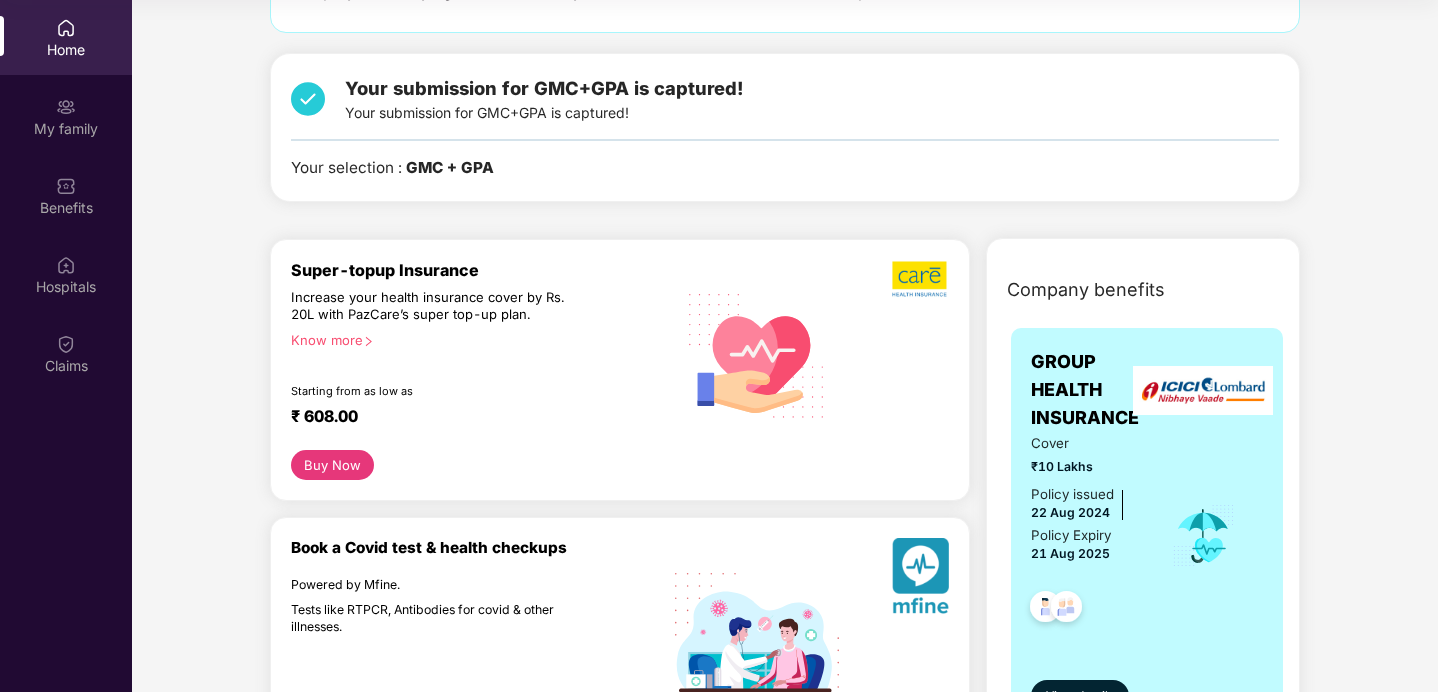 scroll, scrollTop: 44, scrollLeft: 0, axis: vertical 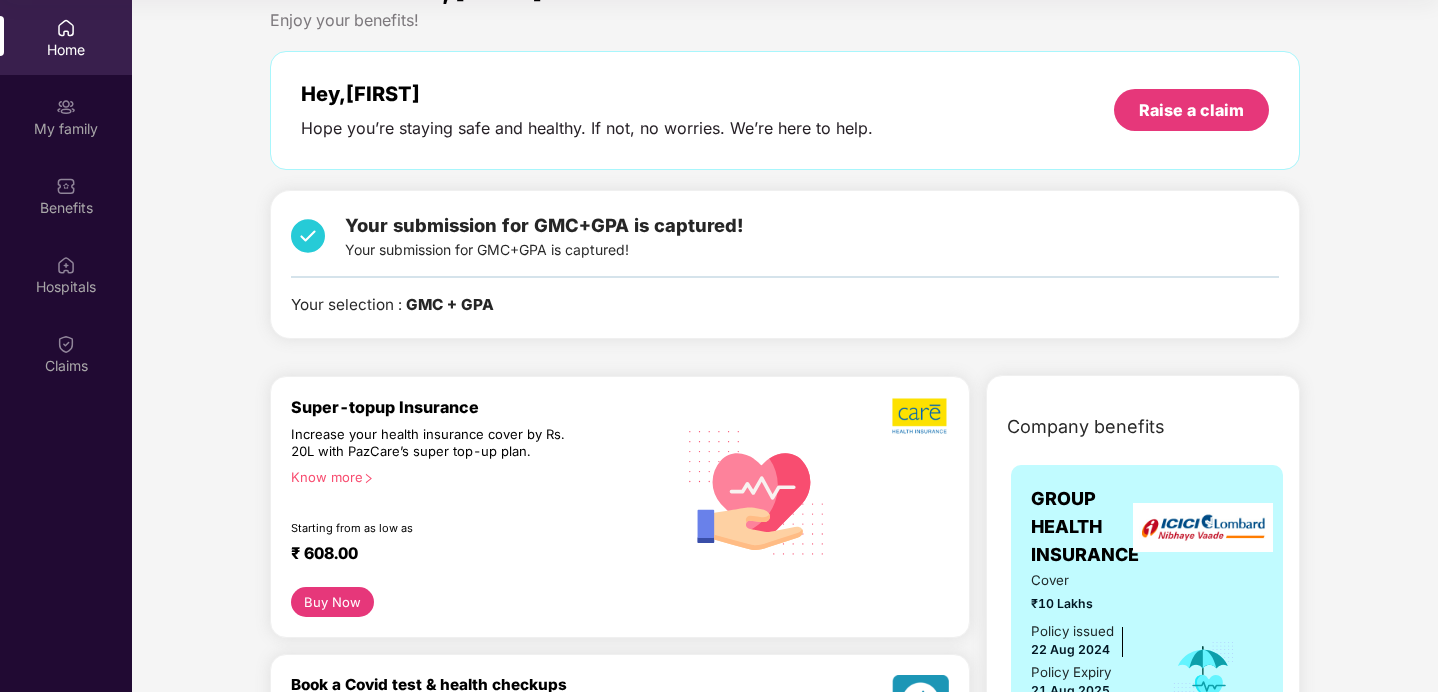 click on "Home My family Benefits Hospitals Claims" at bounding box center (66, 197) 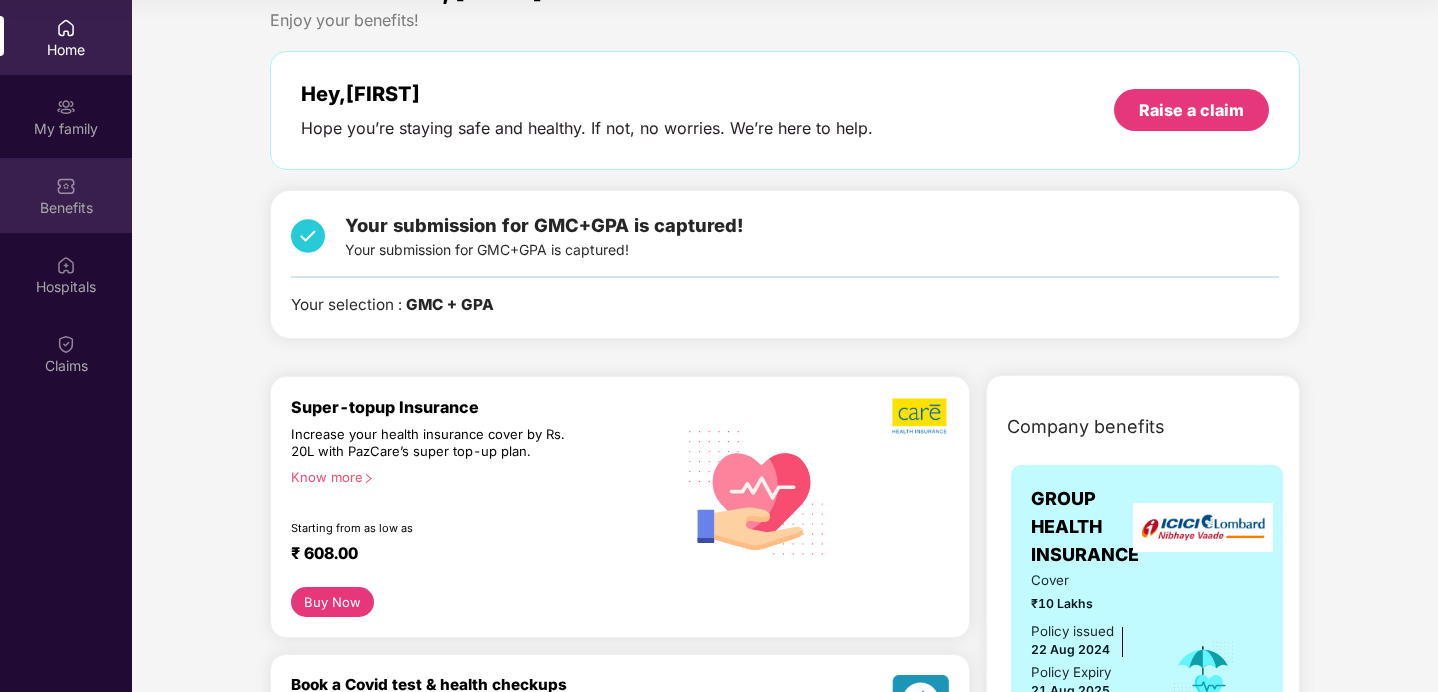 click on "Benefits" at bounding box center [66, 208] 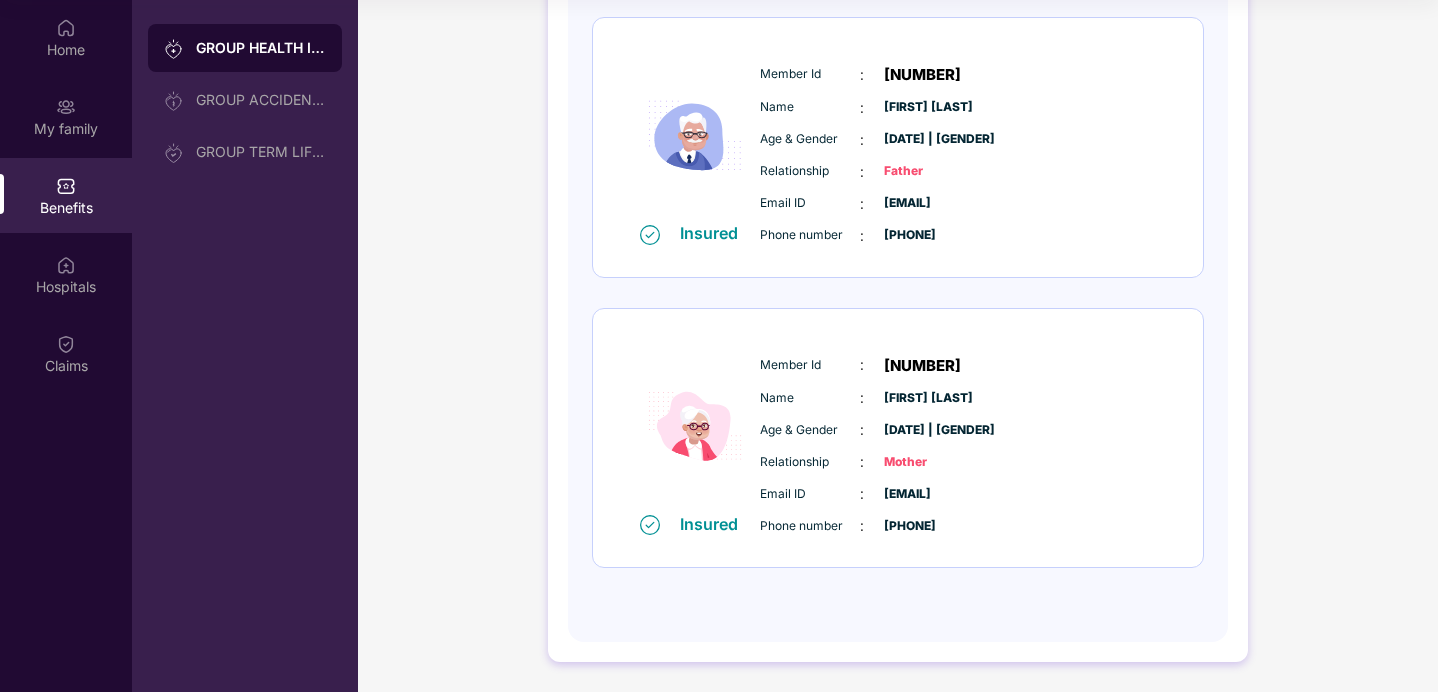scroll, scrollTop: 0, scrollLeft: 0, axis: both 